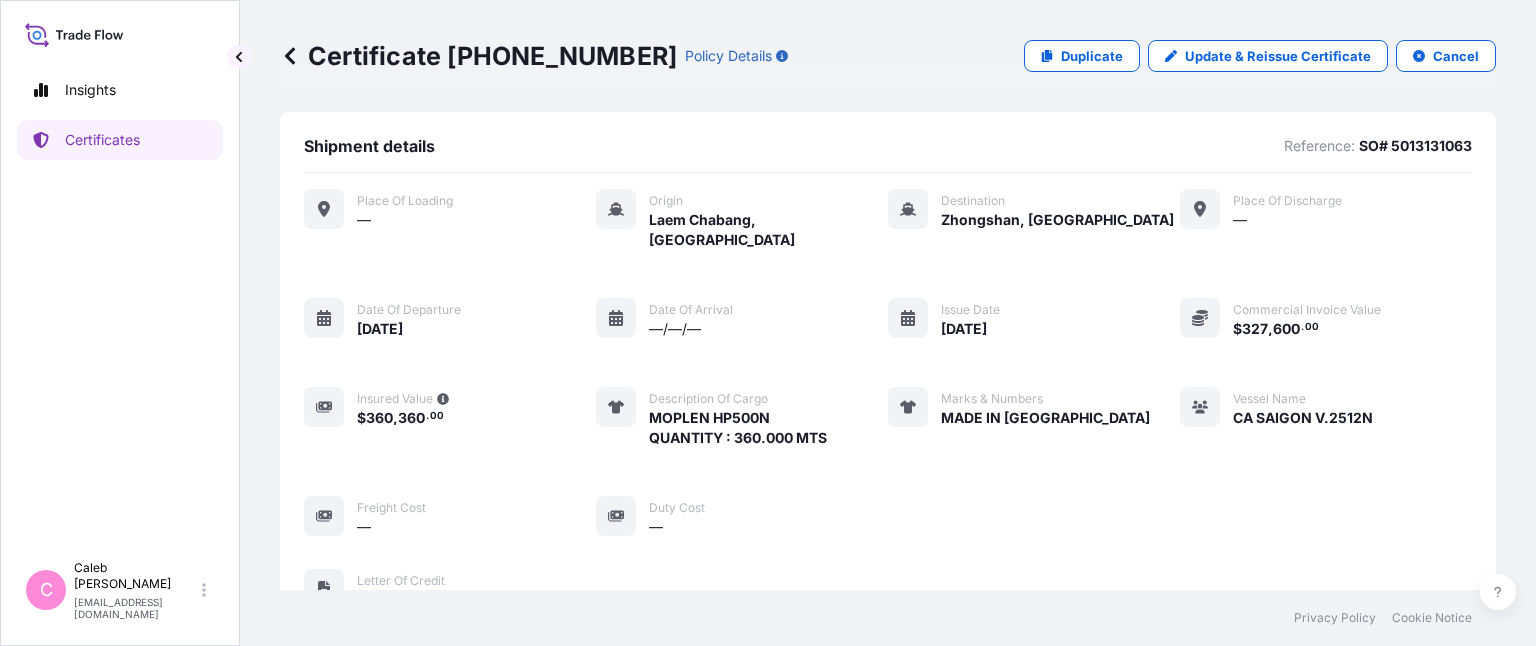 scroll, scrollTop: 0, scrollLeft: 0, axis: both 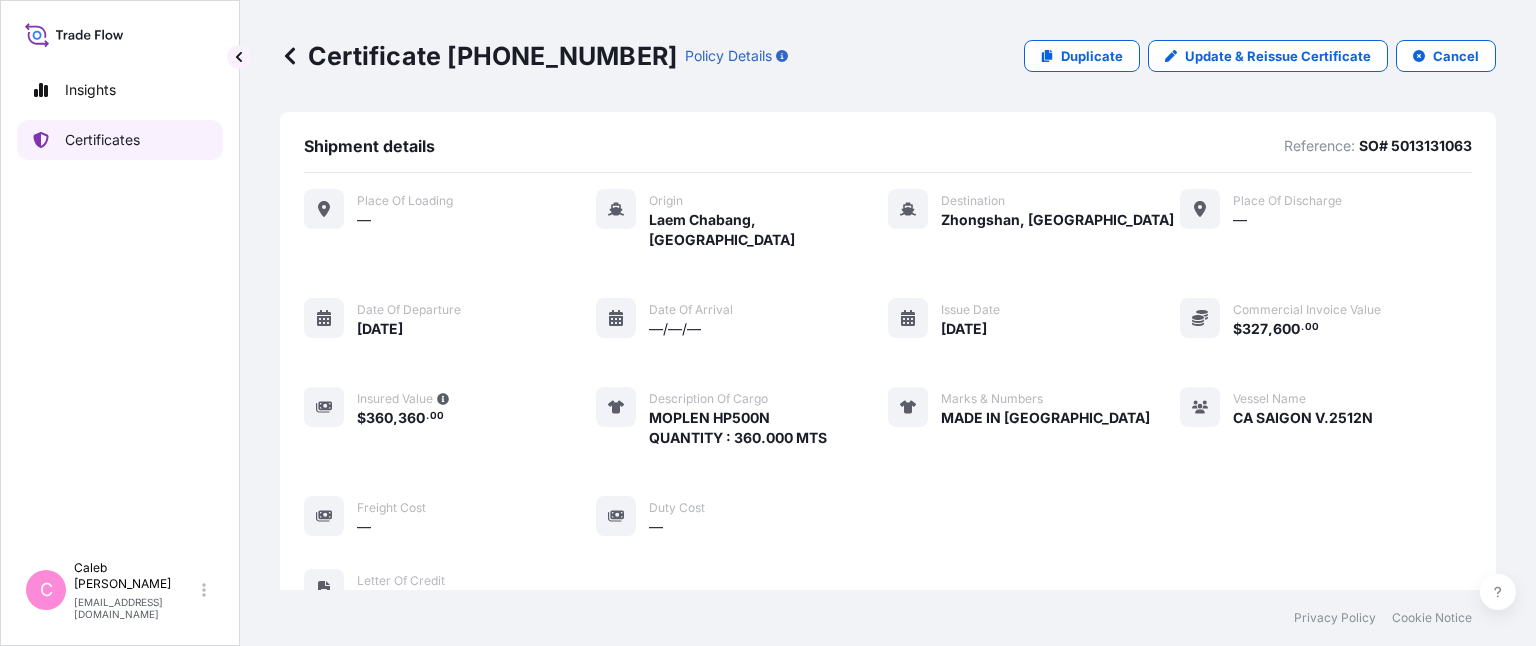 drag, startPoint x: 162, startPoint y: 230, endPoint x: 152, endPoint y: 145, distance: 85.58621 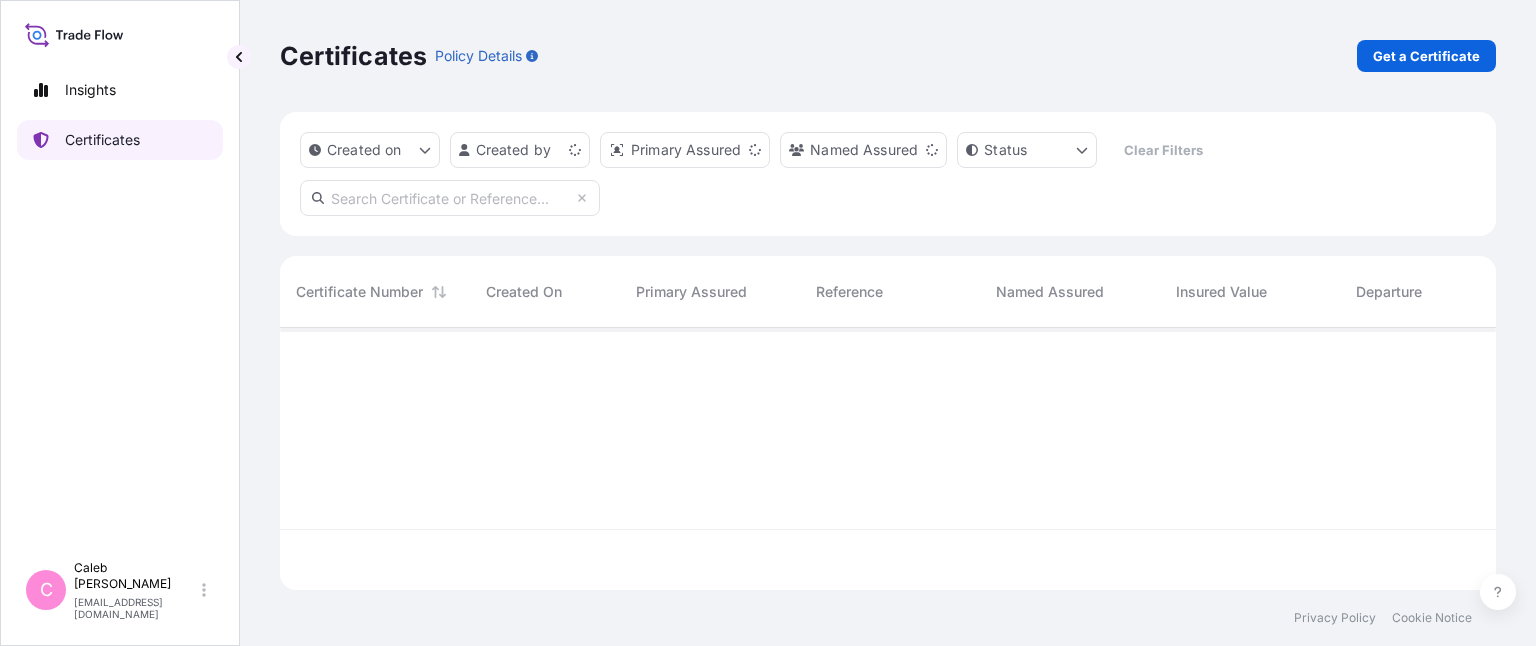 scroll, scrollTop: 16, scrollLeft: 16, axis: both 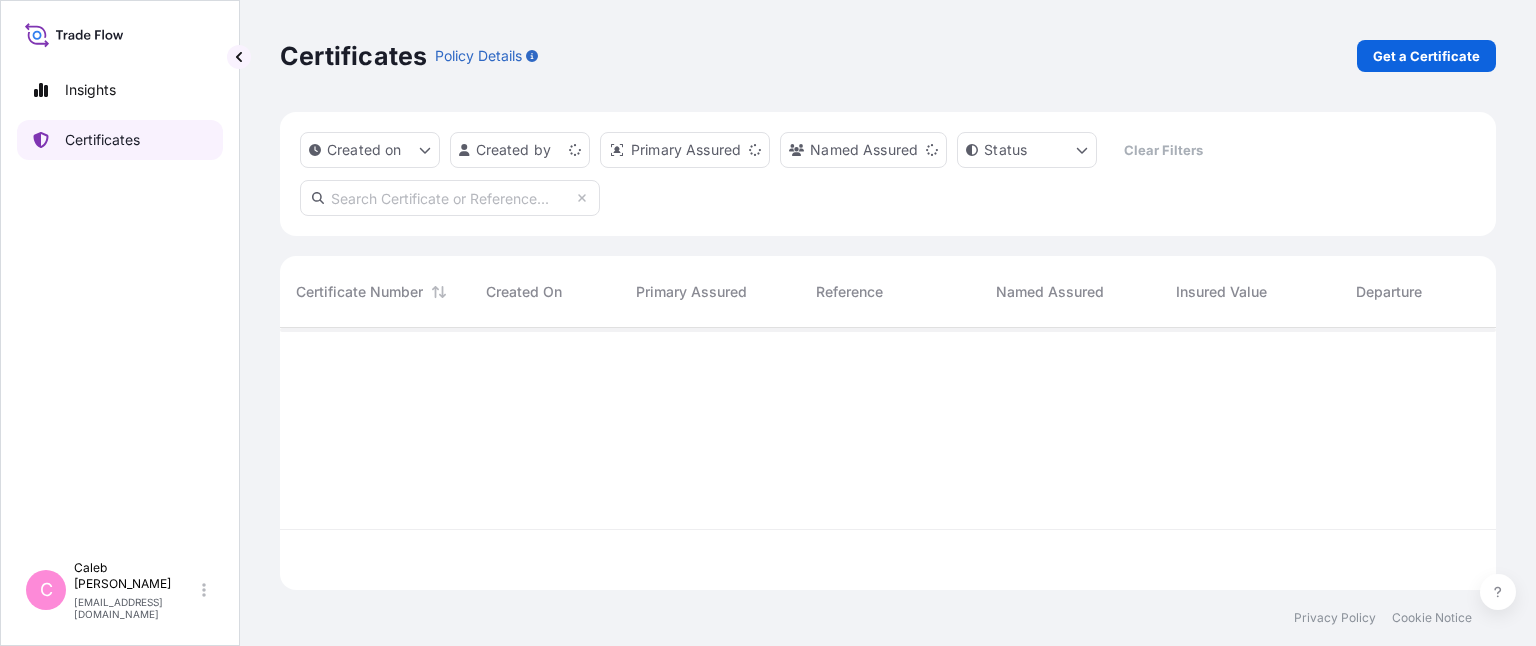 click on "Certificates" at bounding box center [120, 140] 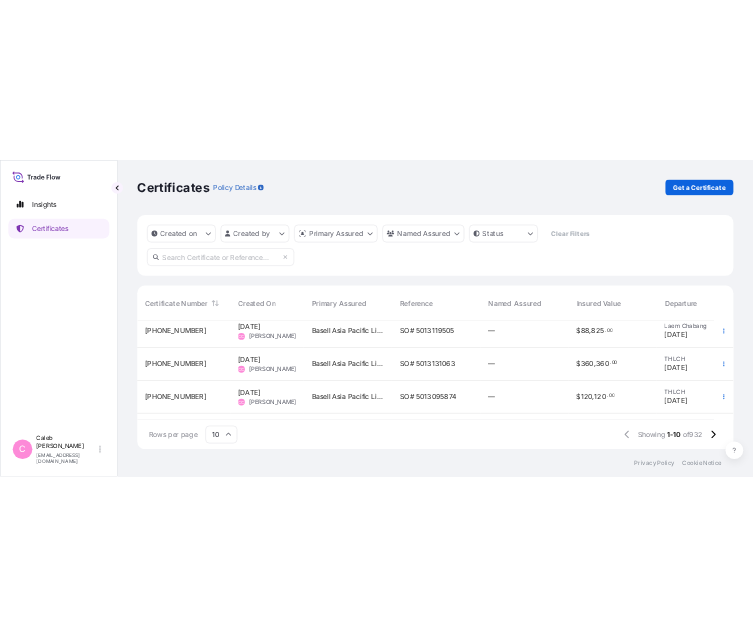 scroll, scrollTop: 79, scrollLeft: 0, axis: vertical 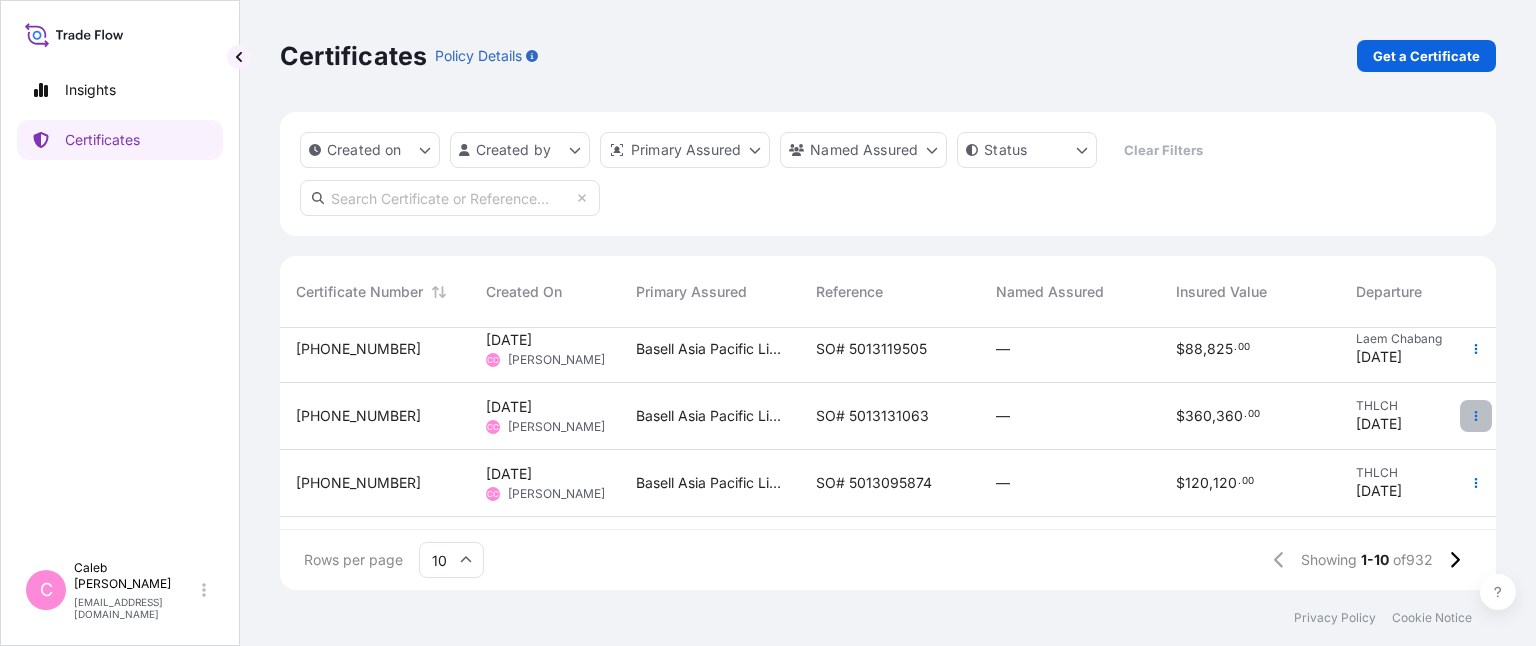 click 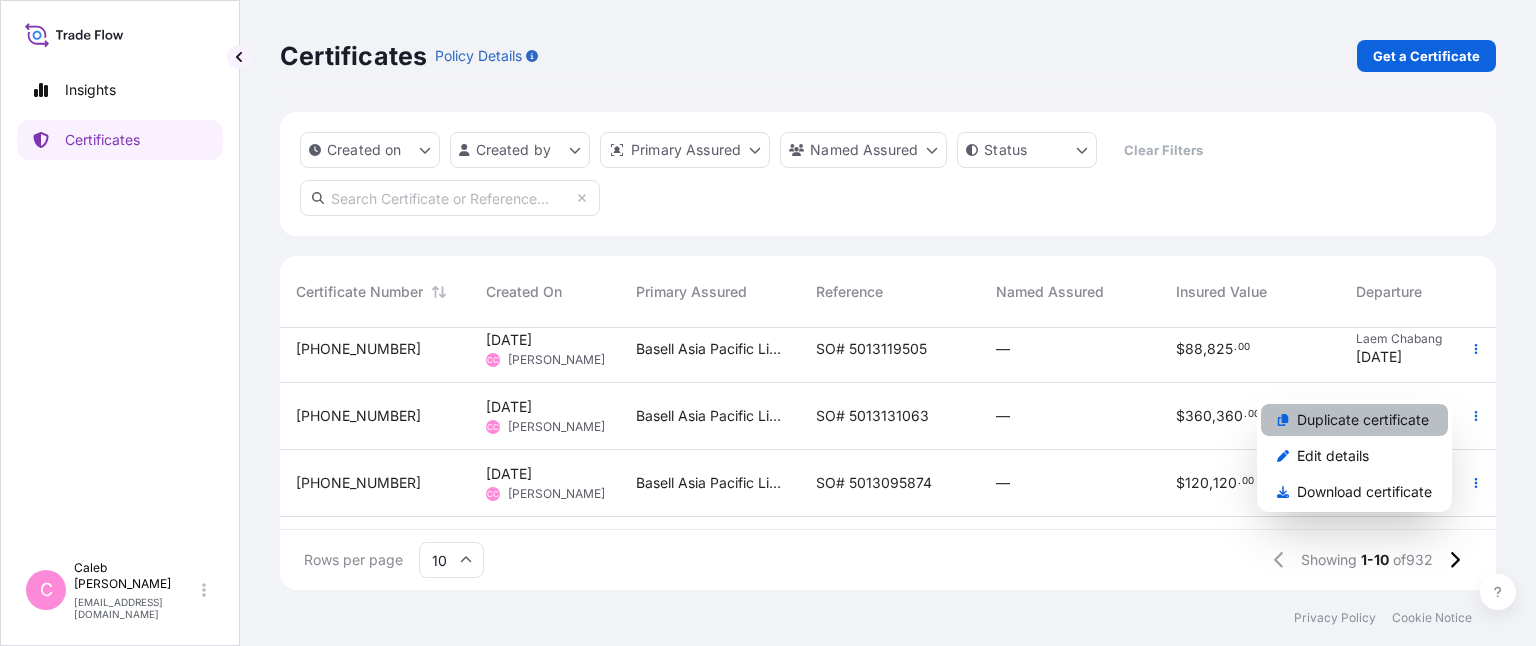 click on "Duplicate certificate" at bounding box center (1363, 420) 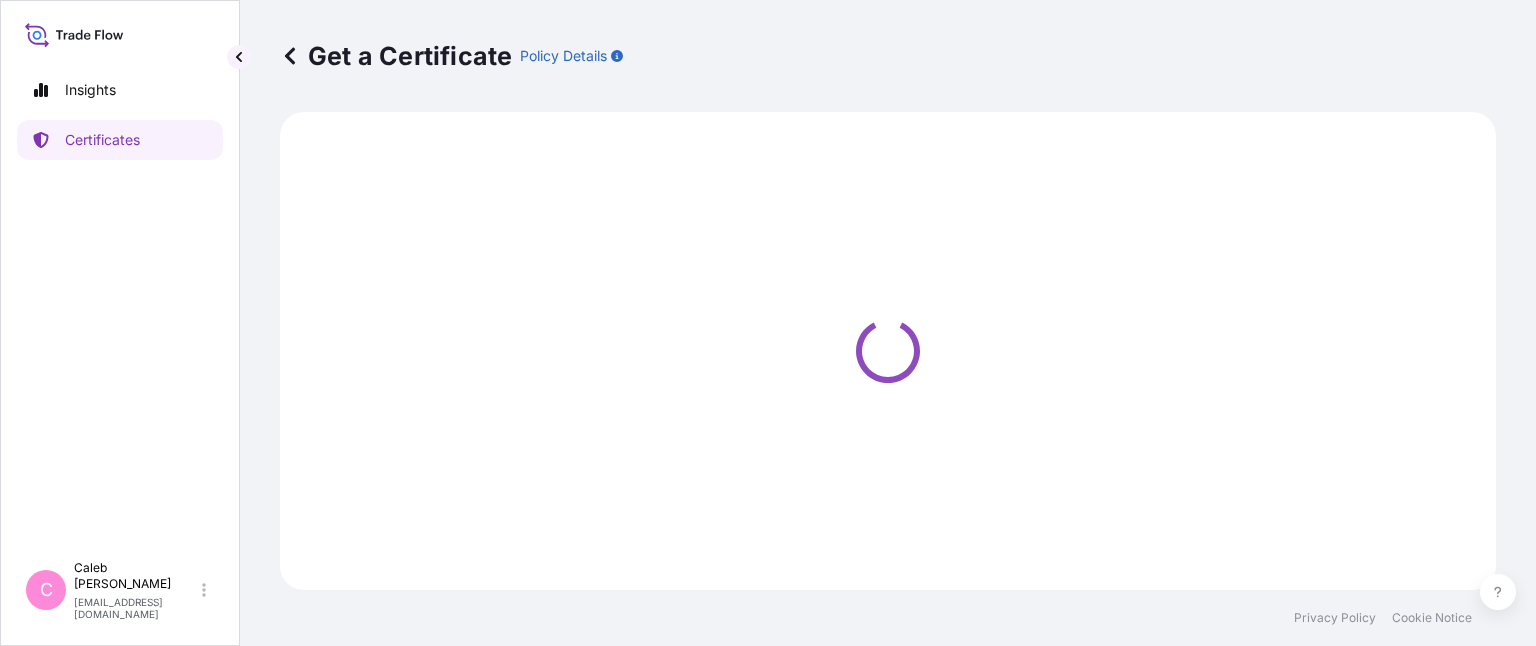 select on "Sea" 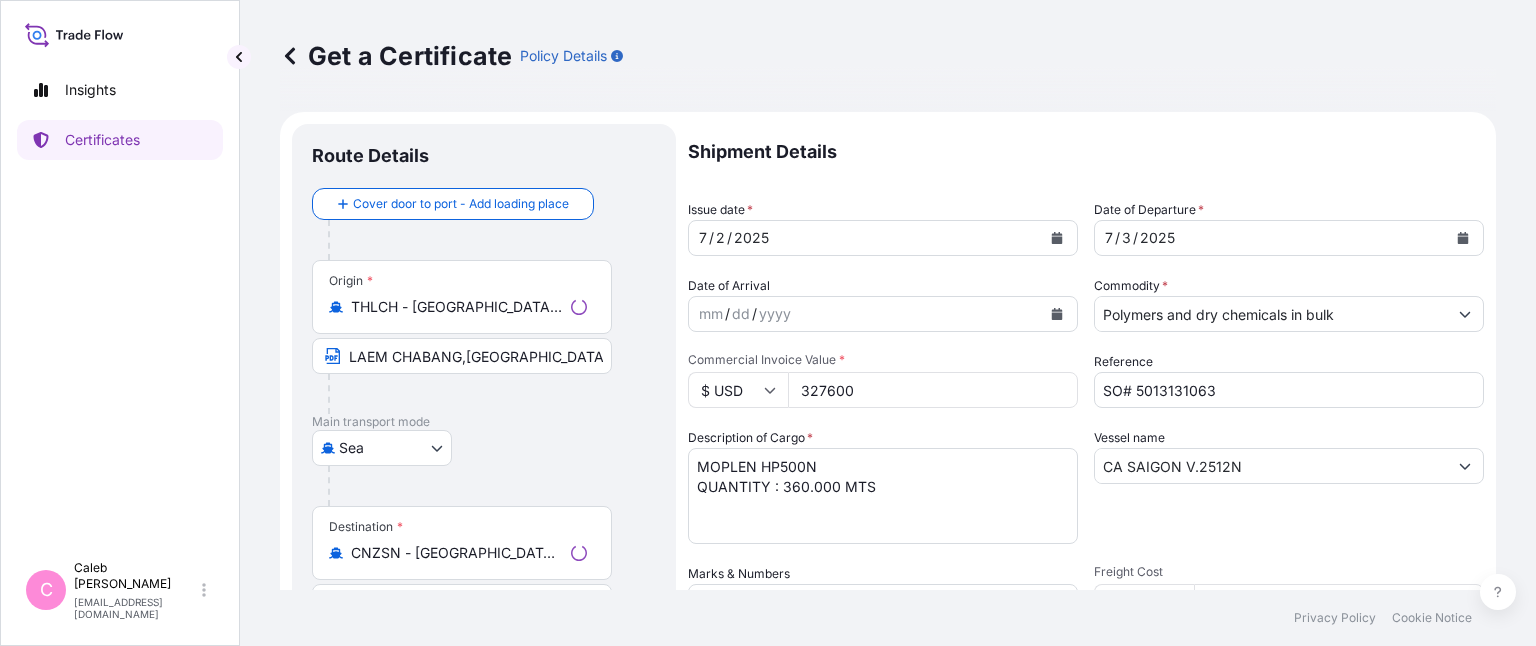 select on "32034" 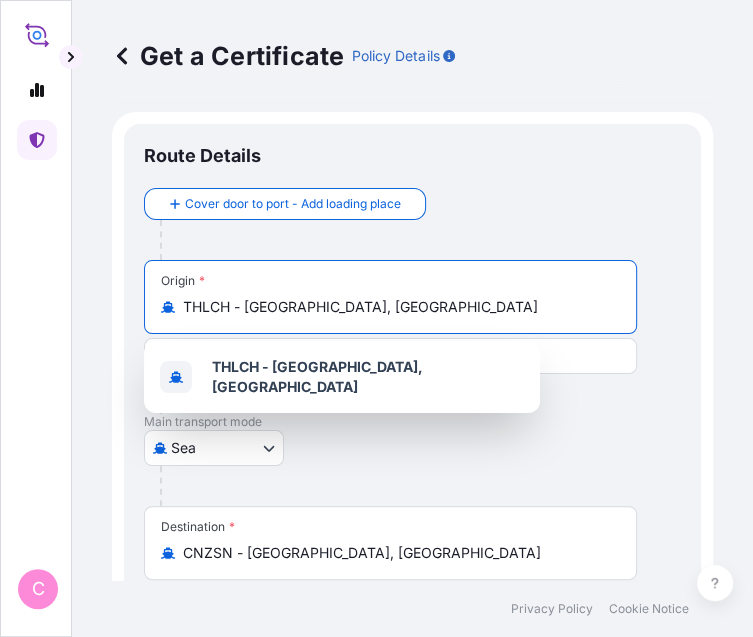 click on "THLCH - [GEOGRAPHIC_DATA], [GEOGRAPHIC_DATA]" at bounding box center [397, 307] 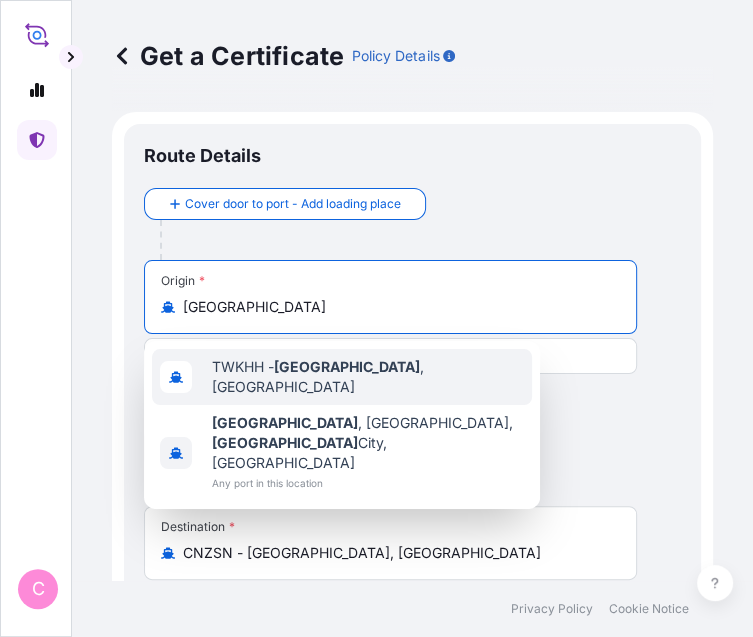 click on "TWKHH -  [GEOGRAPHIC_DATA] , [GEOGRAPHIC_DATA]" at bounding box center (368, 377) 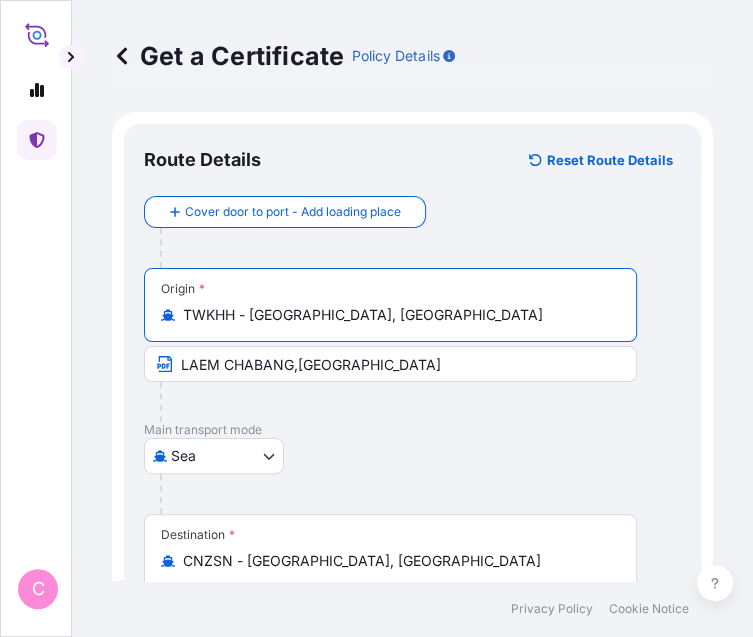 type on "TWKHH - [GEOGRAPHIC_DATA], [GEOGRAPHIC_DATA]" 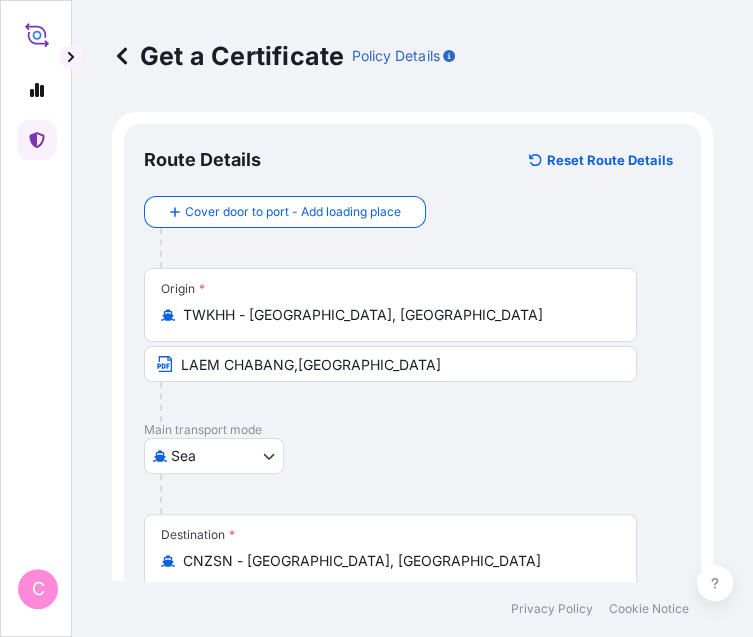 click on "Origin * [GEOGRAPHIC_DATA] - [GEOGRAPHIC_DATA], [GEOGRAPHIC_DATA] [GEOGRAPHIC_DATA],[GEOGRAPHIC_DATA]" at bounding box center [412, 345] 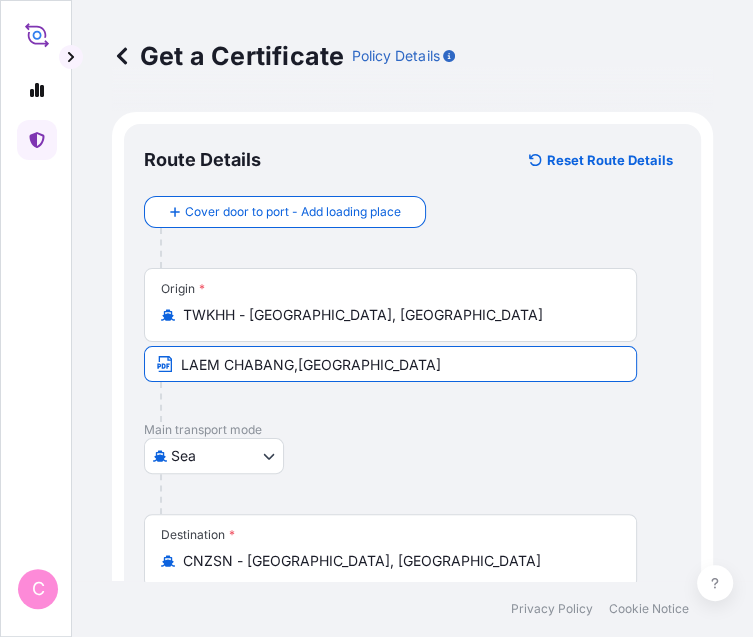 paste on "KAOHSIUNG PORT IN [GEOGRAPHIC_DATA]" 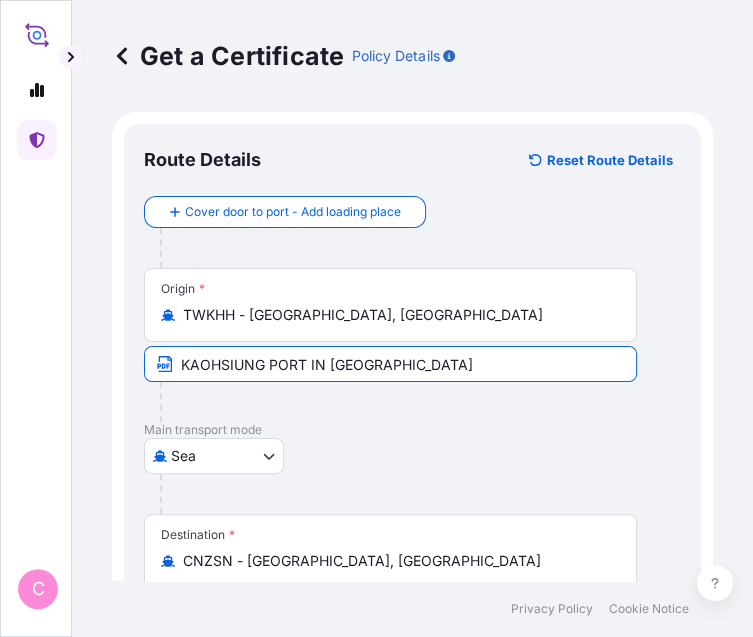 type on "KAOHSIUNG PORT IN [GEOGRAPHIC_DATA]" 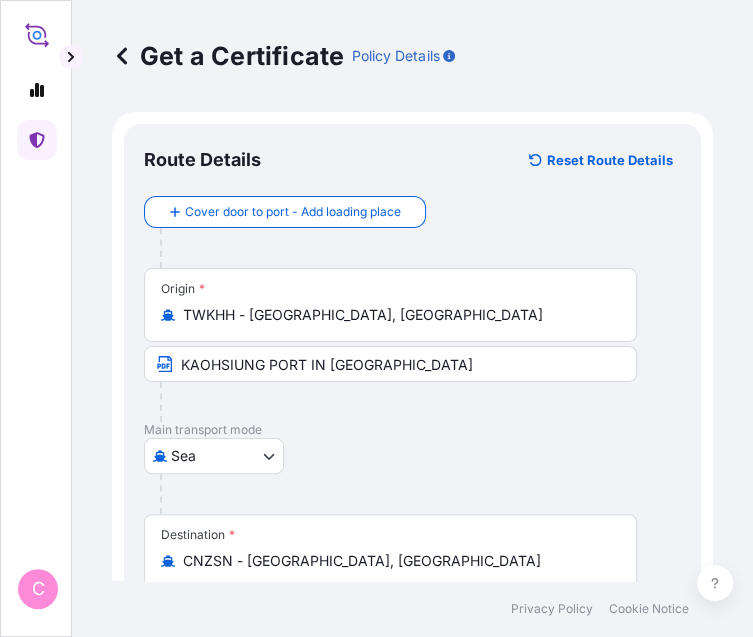 click at bounding box center [398, 402] 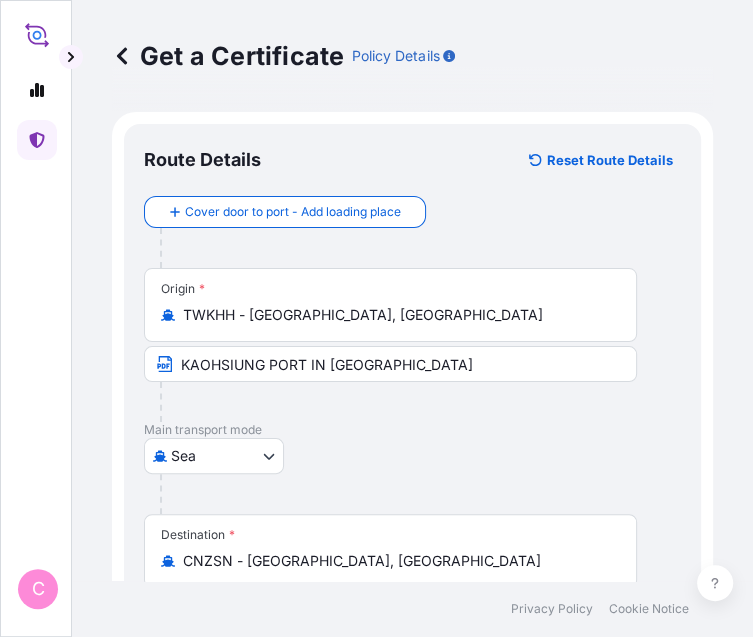 click on "CNZSN - [GEOGRAPHIC_DATA], [GEOGRAPHIC_DATA]" at bounding box center [397, 561] 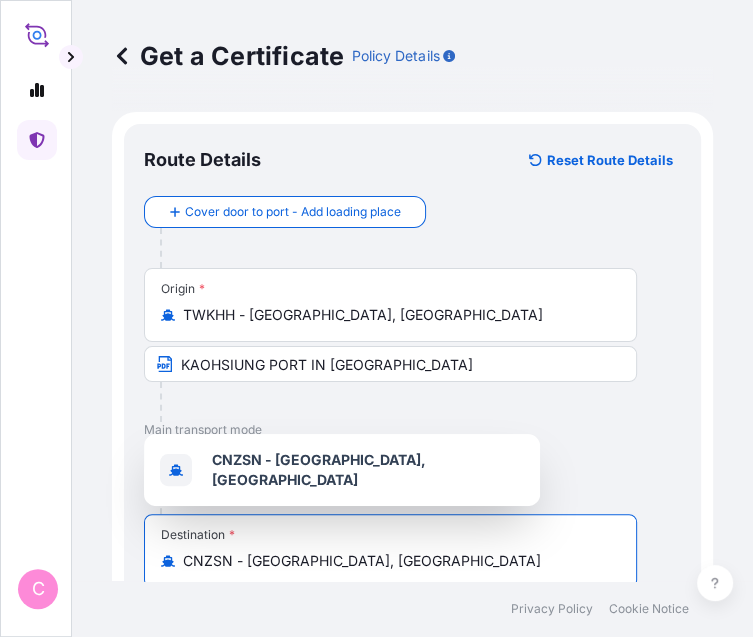 paste on "AT LAI" 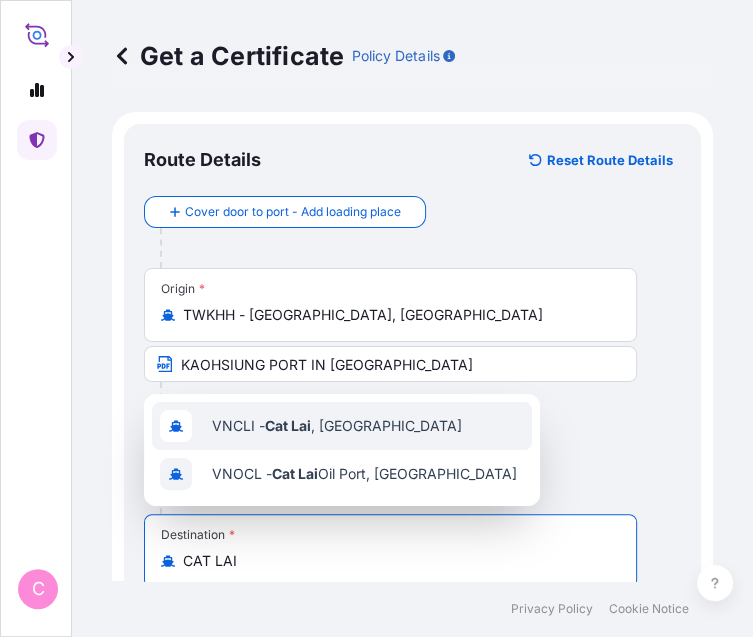 click on "VNCLI -  Cat Lai , [GEOGRAPHIC_DATA]" at bounding box center (342, 426) 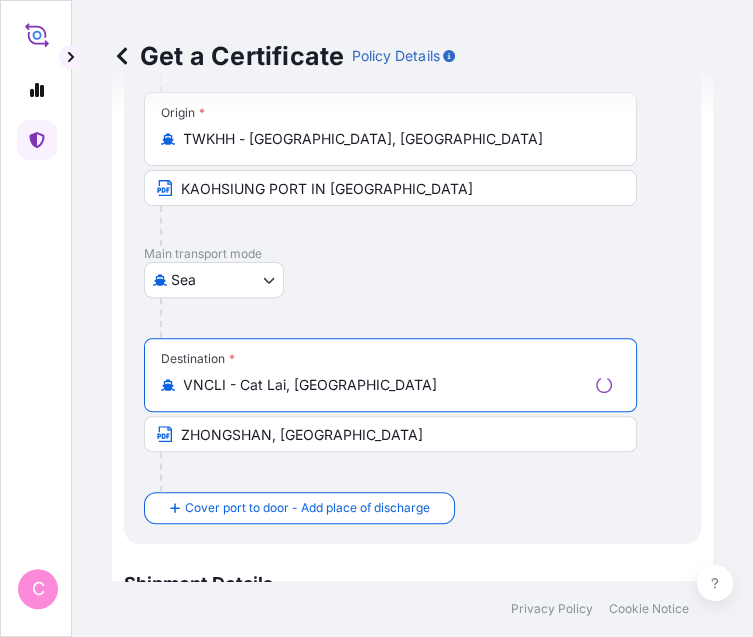 scroll, scrollTop: 184, scrollLeft: 0, axis: vertical 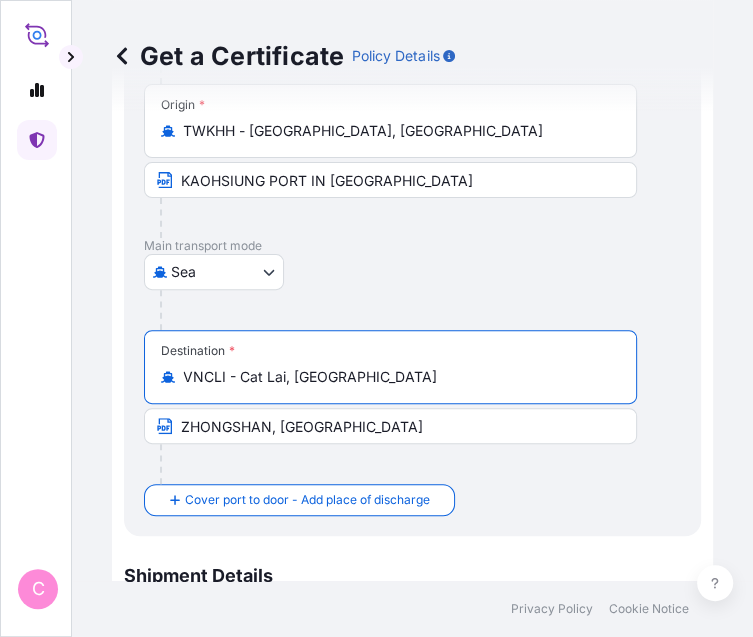 type on "VNCLI - Cat Lai, [GEOGRAPHIC_DATA]" 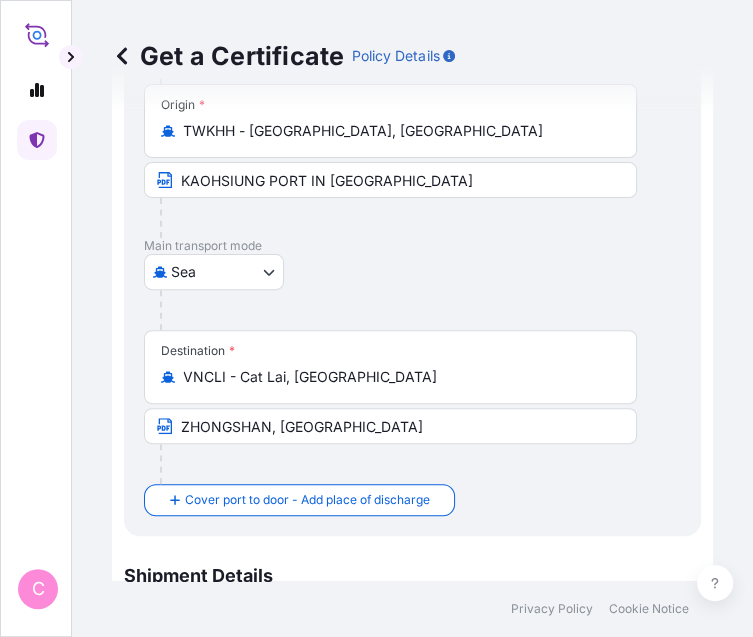 click at bounding box center (398, 464) 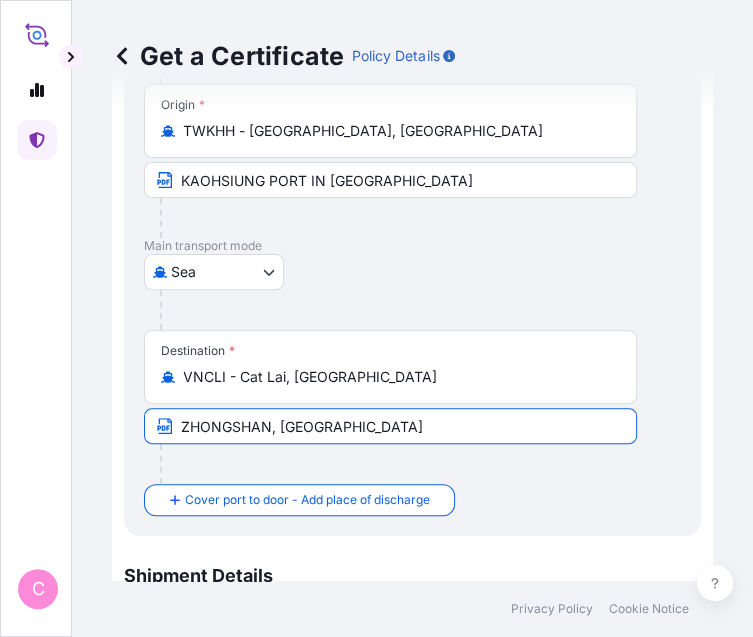 click on "ZHONGSHAN, [GEOGRAPHIC_DATA]" at bounding box center [390, 426] 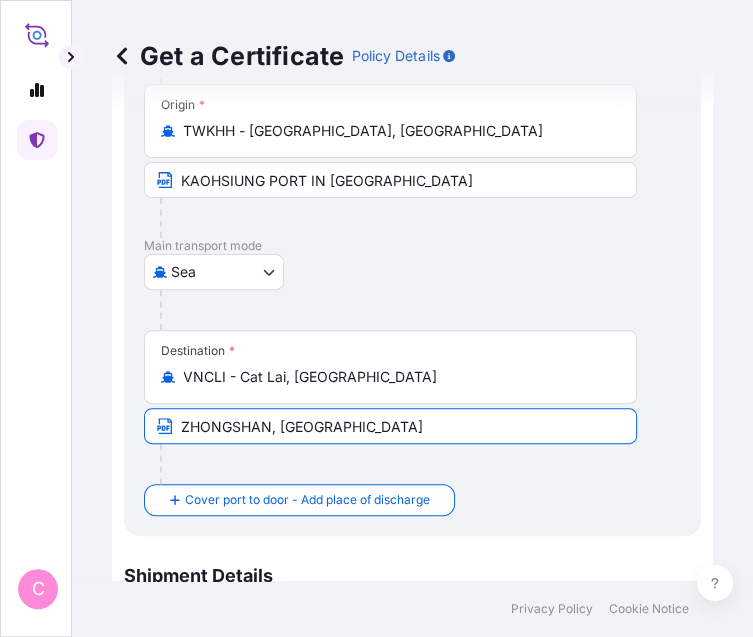 paste on "CAT LAI PORT, [GEOGRAPHIC_DATA]" 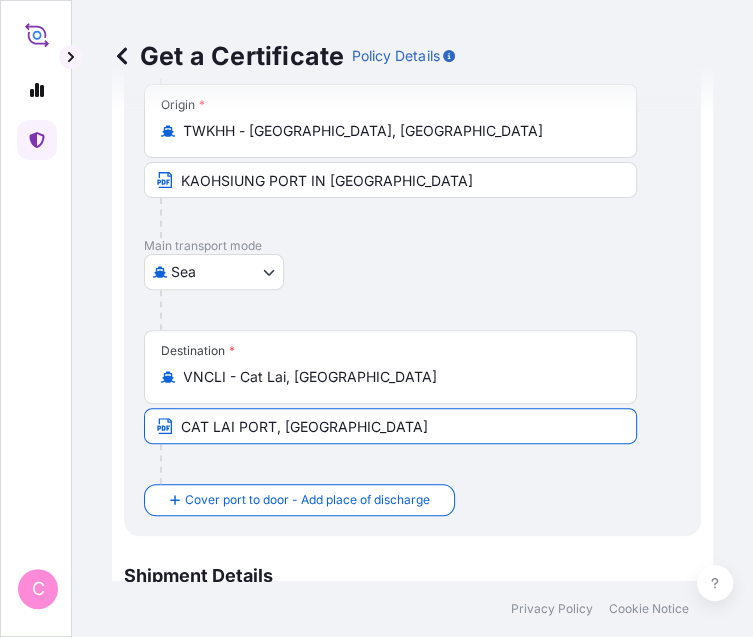 type on "[GEOGRAPHIC_DATA], [GEOGRAPHIC_DATA] via [GEOGRAPHIC_DATA]:[GEOGRAPHIC_DATA], [GEOGRAPHIC_DATA]" 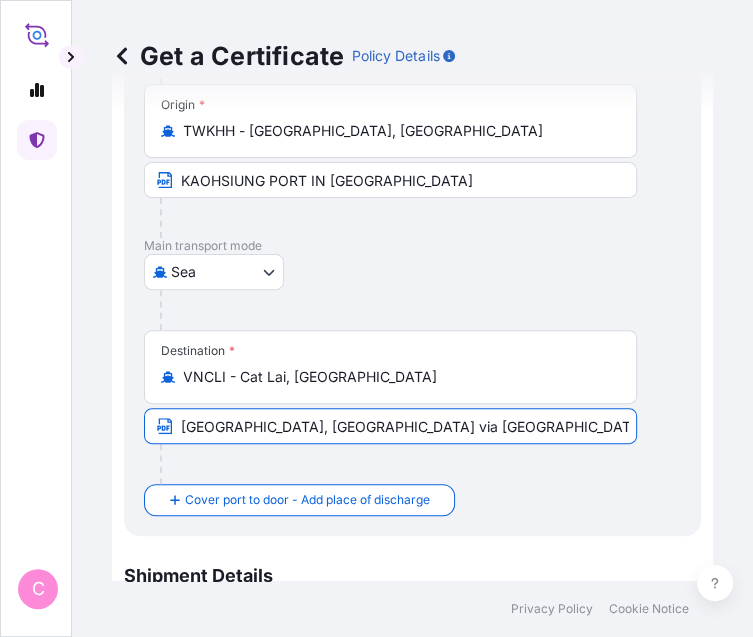click on "[GEOGRAPHIC_DATA], [GEOGRAPHIC_DATA] via [GEOGRAPHIC_DATA]:[GEOGRAPHIC_DATA], [GEOGRAPHIC_DATA]" at bounding box center (390, 426) 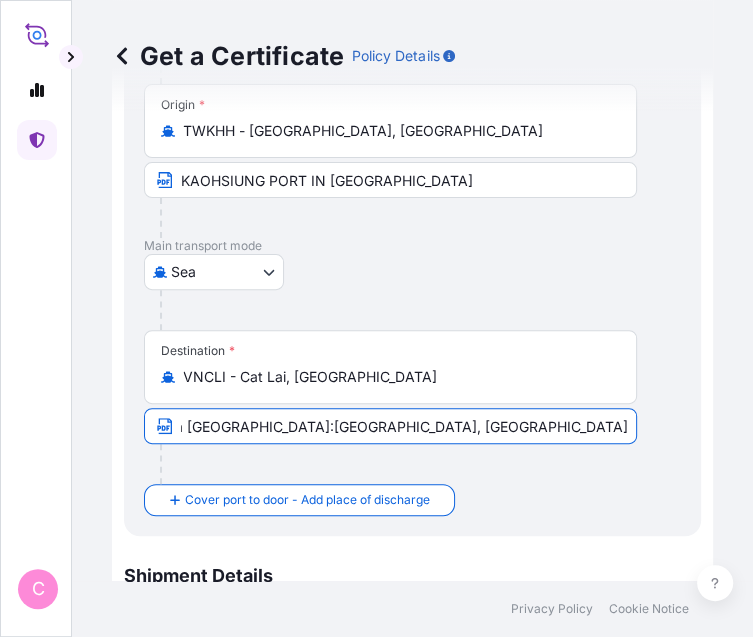 scroll, scrollTop: 0, scrollLeft: 328, axis: horizontal 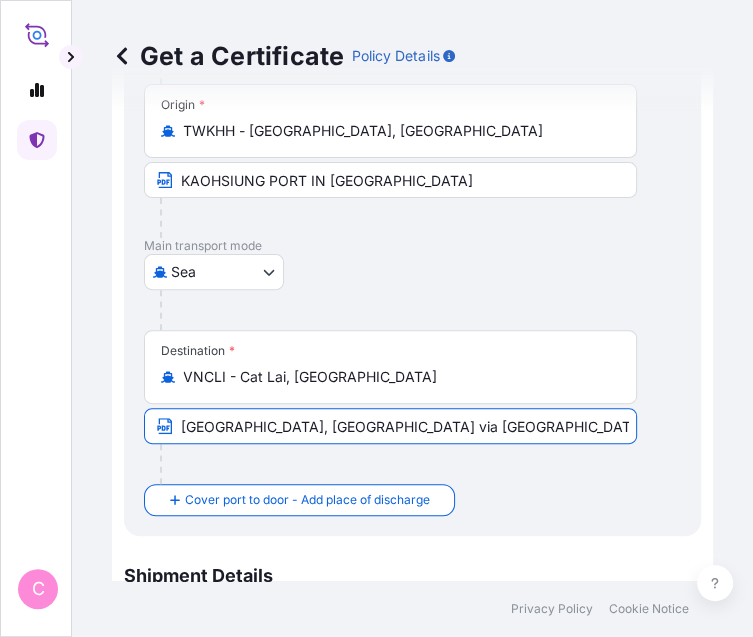 click on "[GEOGRAPHIC_DATA]" at bounding box center [412, 272] 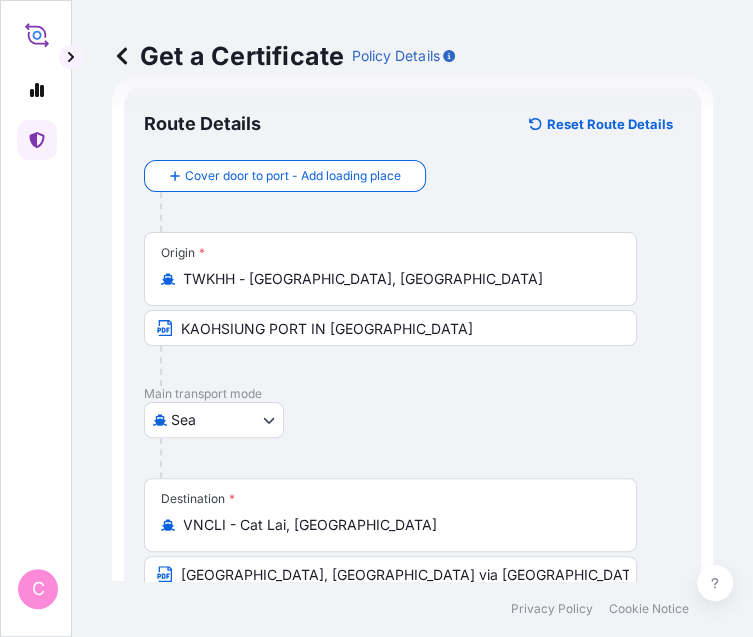 scroll, scrollTop: 35, scrollLeft: 0, axis: vertical 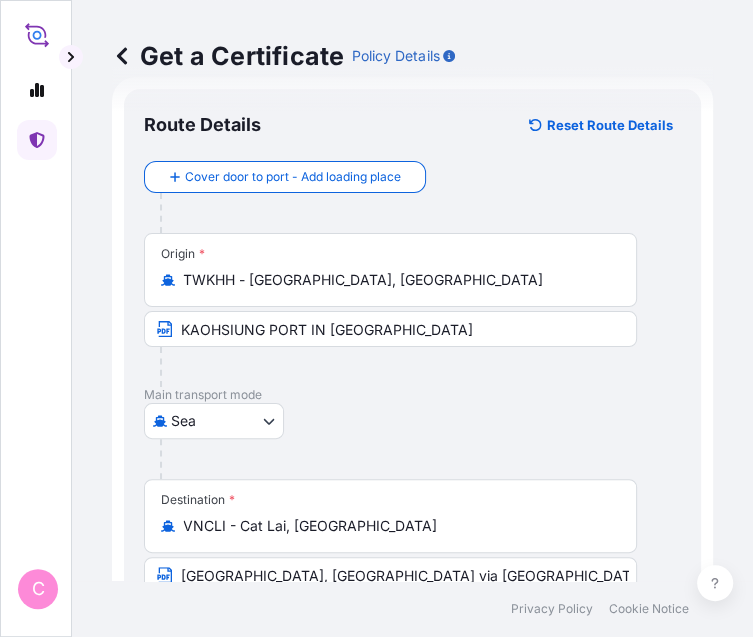 click 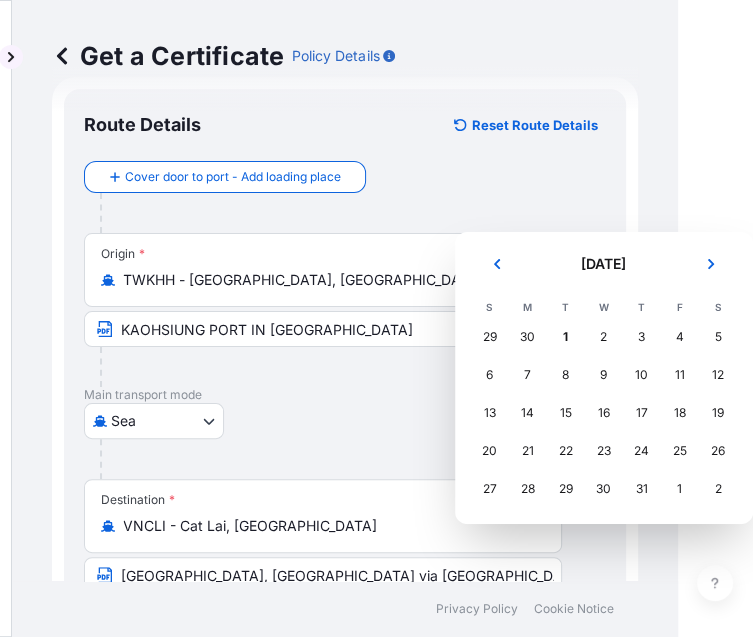 scroll, scrollTop: 0, scrollLeft: 56, axis: horizontal 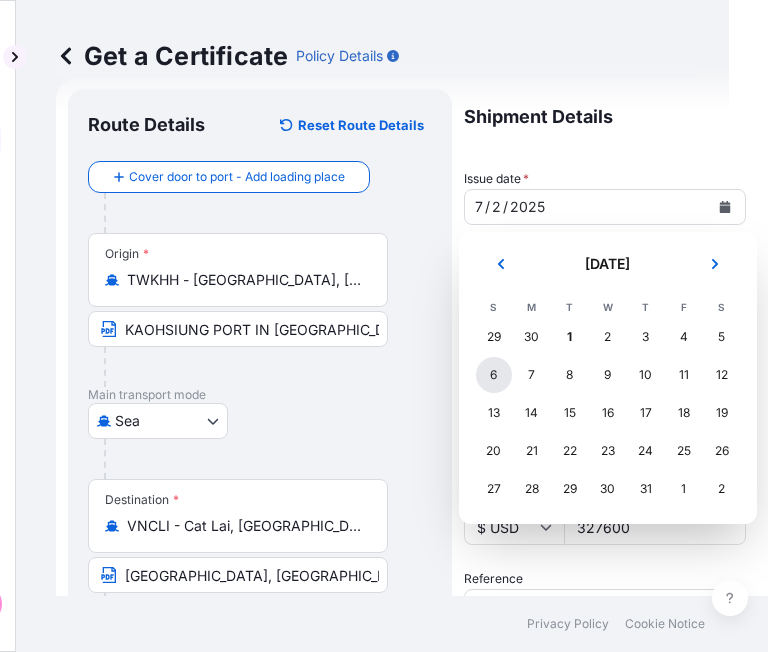 click on "6" at bounding box center (494, 375) 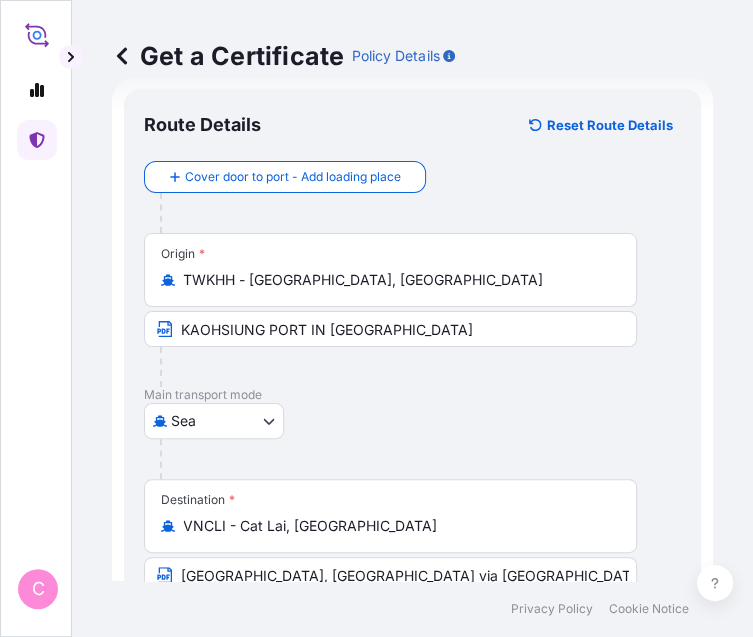 click at bounding box center (680, 895) 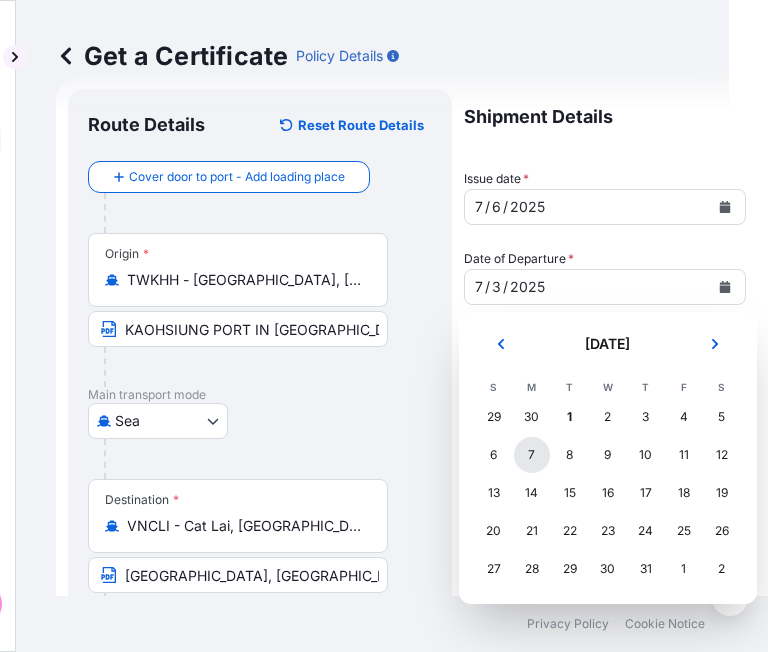 click on "7" at bounding box center (532, 455) 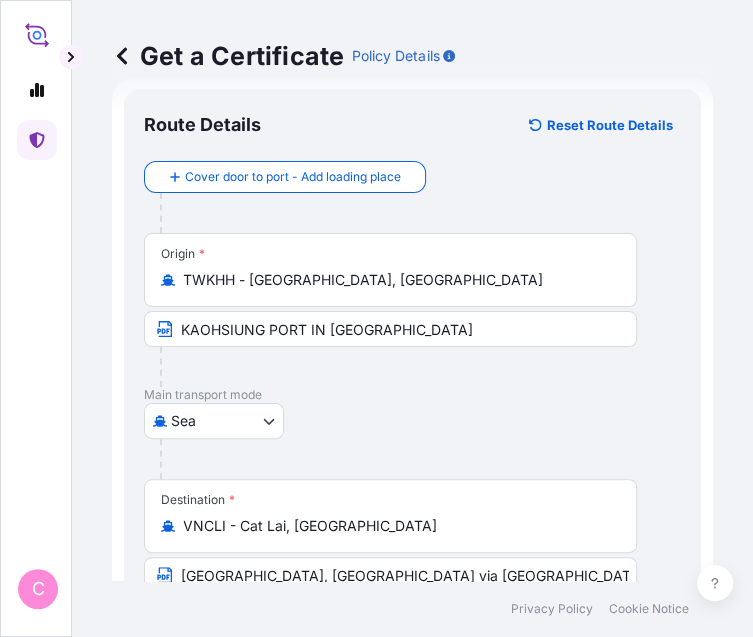 click on "Shipment Details Issue date * [DATE] Date of Departure * [DATE] Date of Arrival mm / dd / yyyy Commodity * Polymers and dry chemicals in bulk Packing Category Commercial Invoice Value    * $ USD 327600 Reference SO# 5013131063 Description of Cargo * MOPLEN HP500N
QUANTITY : 360.000 MTS Vessel name CA SAIGON V.2512N Marks & Numbers MADE IN [GEOGRAPHIC_DATA] Freight Cost   $ USD Duty Cost   $ USD Letter of Credit This shipment has a letter of credit Letter of credit * LC NUMBER: DC AM1016432
IN NEGOTIABLE FORM,
COVERING INSTITUTE CARGO CLAUSES (A), INSTITUTE WAR
CLAUSES (CARGO) AND INSTITUTE STRIKES CLAUSES (CARGO),
CLAIMS PAYABLE AT DESTINATION IN THE CURRENCY OF THE CREDIT(USD).
NUMBER OF ORIGINAL(S) ISSUED: 01  Letter of credit may not exceed 12000 characters Assured Details Primary Assured * Basell Asia Pacific Limited Basell [PERSON_NAME] Polyolefins Sp. z o.o. Basell Asia Pacific Limited Named Assured Named Assured Address" at bounding box center [412, 1493] 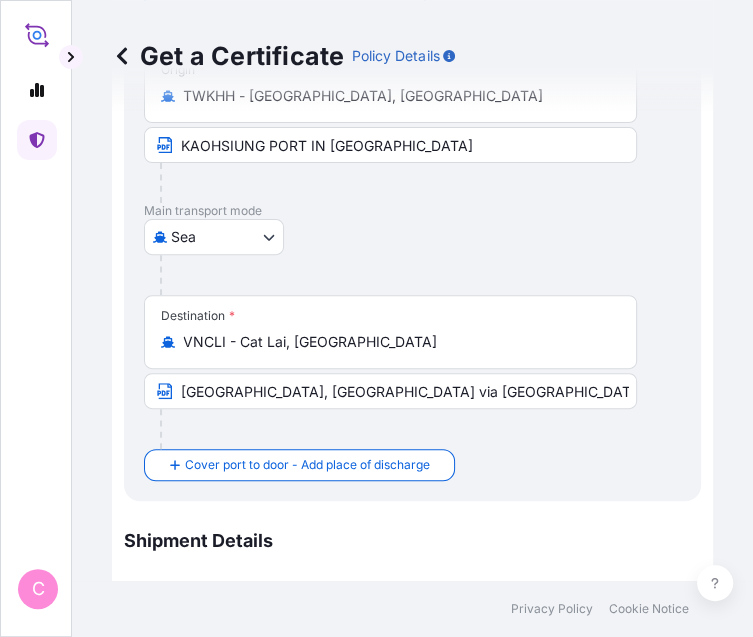 scroll, scrollTop: 227, scrollLeft: 0, axis: vertical 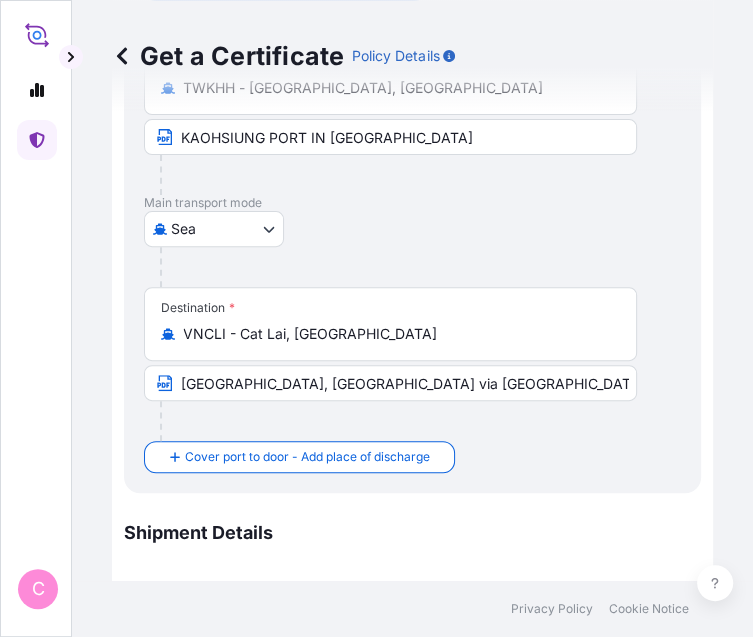 drag, startPoint x: 504, startPoint y: 414, endPoint x: 595, endPoint y: 413, distance: 91.00549 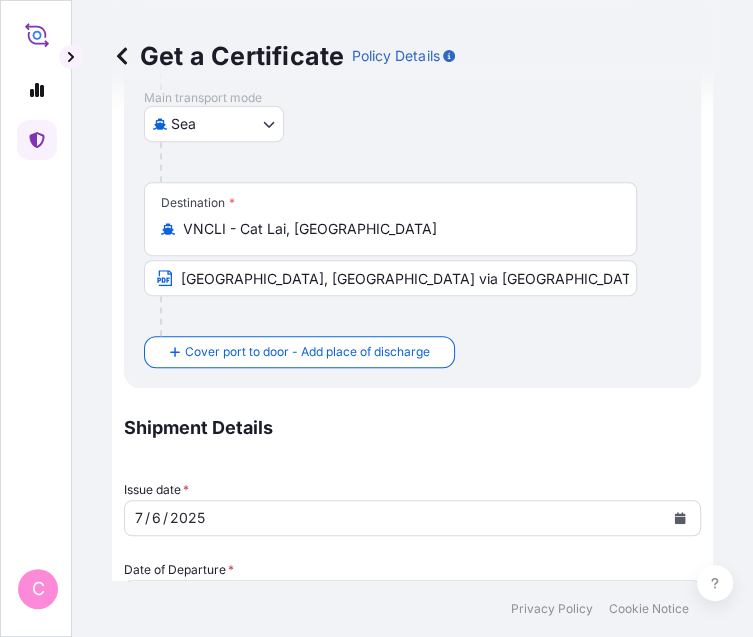 scroll, scrollTop: 339, scrollLeft: 0, axis: vertical 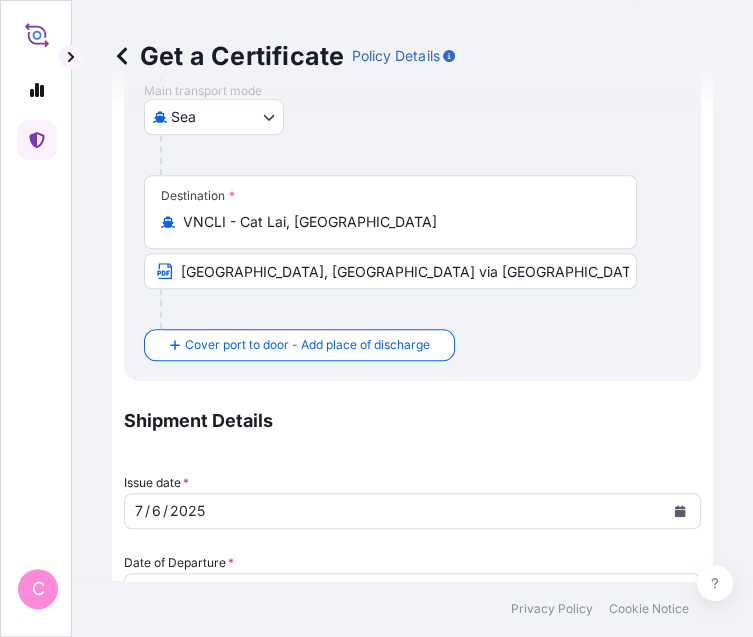 type on "COMMODITY: LOW DENSITY POLYETHYLENE PETROTHENE NA204000
QUANTITY : 49.500 MTS" 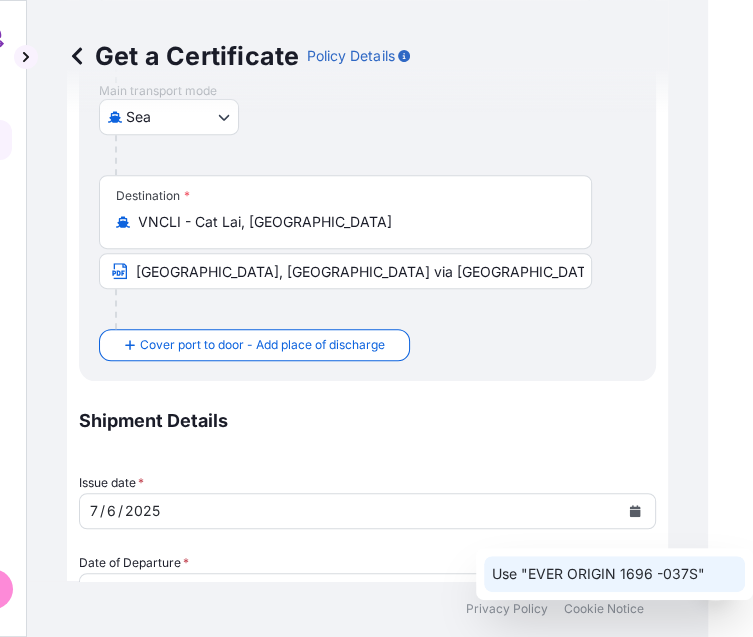 click on "Use "EVER ORIGIN 1696 -037S"" 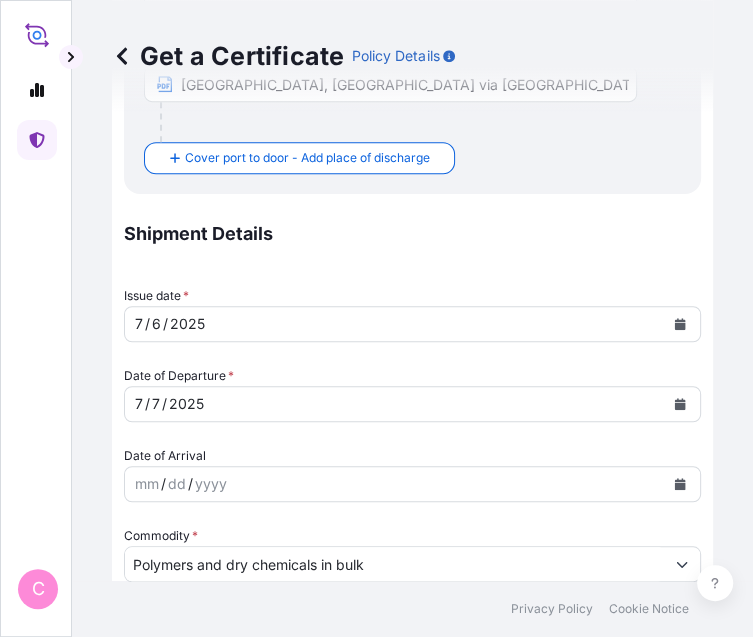 scroll, scrollTop: 528, scrollLeft: 0, axis: vertical 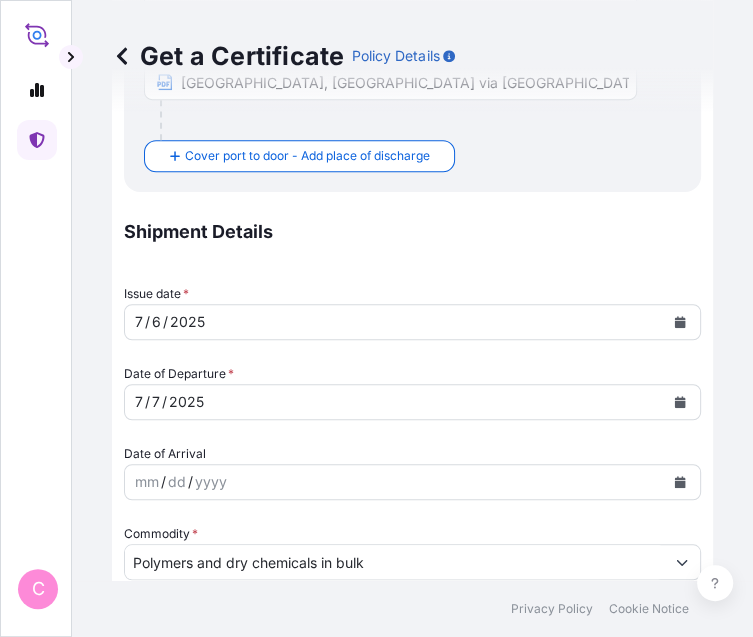 type on "EVER ORIGIN 1696 -037S" 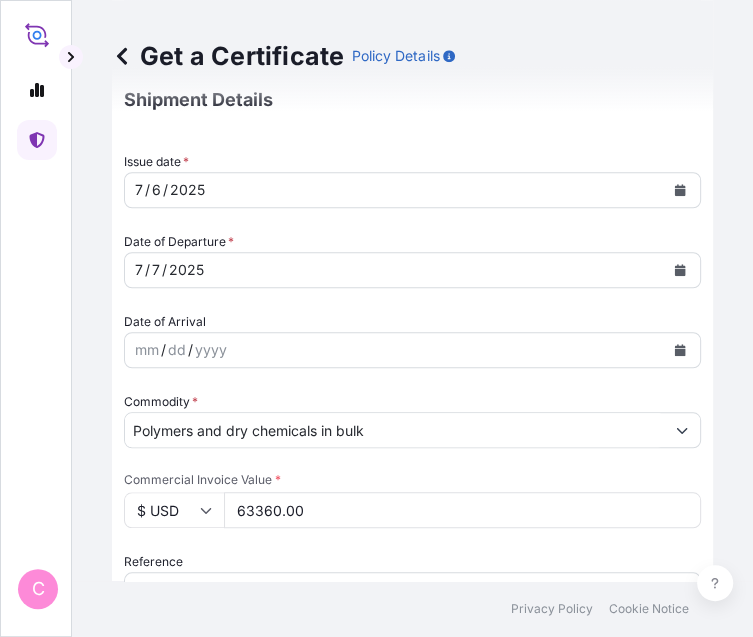 scroll, scrollTop: 816, scrollLeft: 0, axis: vertical 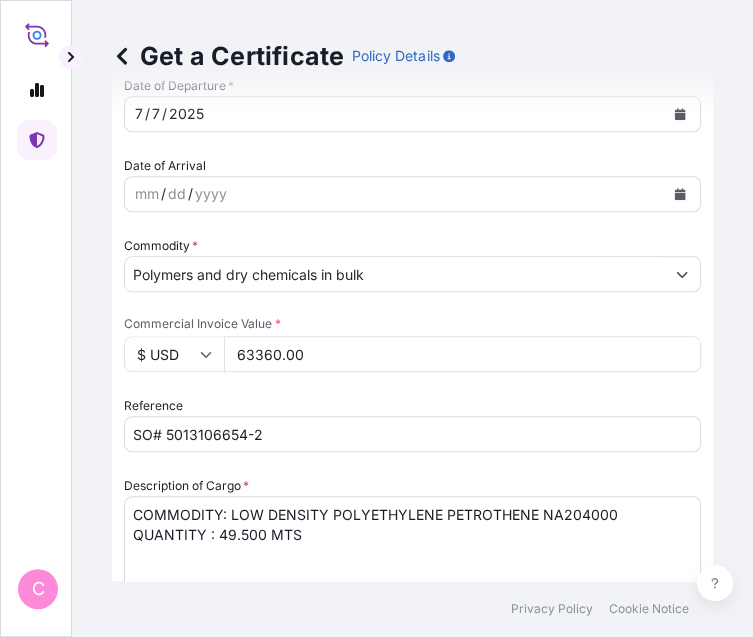 type 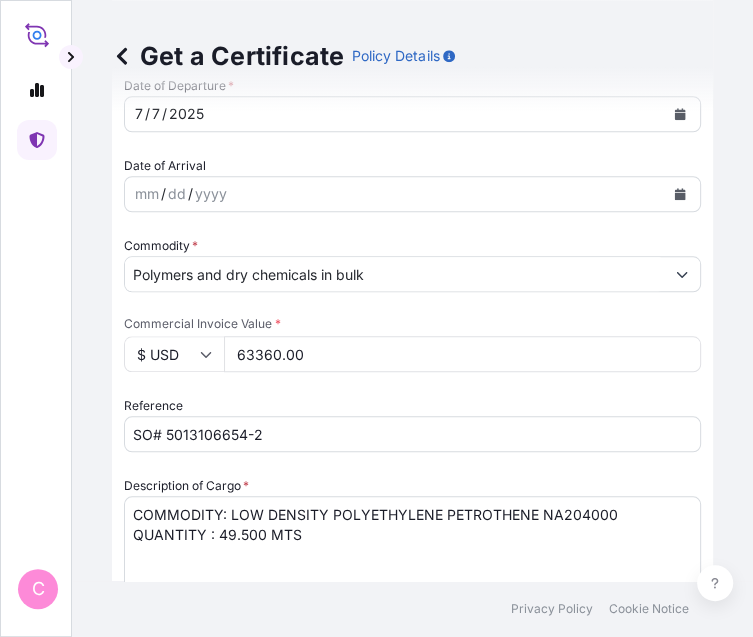 click on "LC NUMBER: DC AM1016432
IN NEGOTIABLE FORM,
COVERING INSTITUTE CARGO CLAUSES (A), INSTITUTE WAR
CLAUSES (CARGO) AND INSTITUTE STRIKES CLAUSES (CARGO),
CLAIMS PAYABLE AT DESTINATION IN THE CURRENCY OF THE CREDIT(USD).
NUMBER OF ORIGINAL(S) ISSUED: 01" at bounding box center [412, 1137] 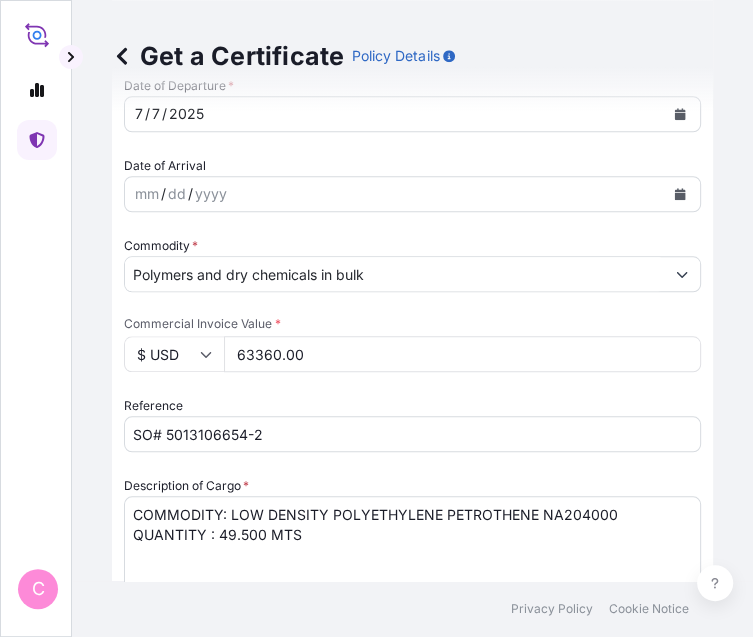 drag, startPoint x: 490, startPoint y: 537, endPoint x: 616, endPoint y: 537, distance: 126 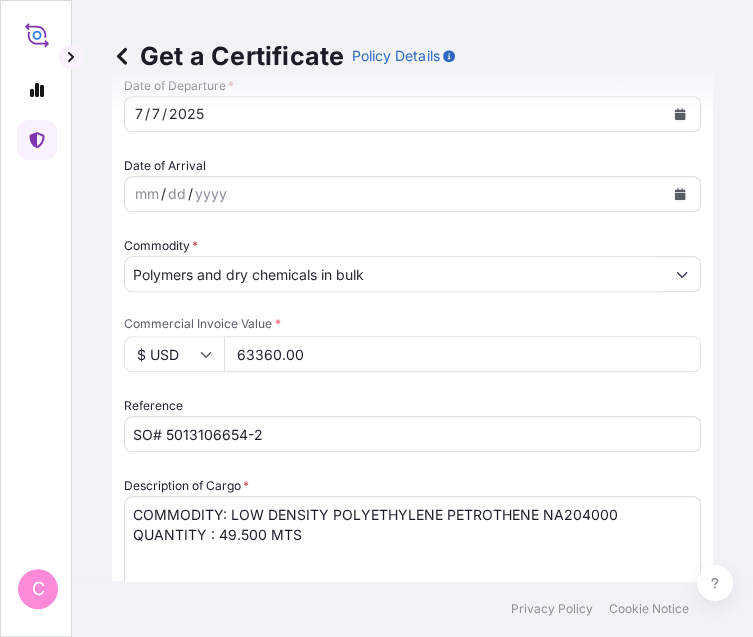 click on "LC NUMBER: DC AM1016432
IN NEGOTIABLE FORM,
COVERING INSTITUTE CARGO CLAUSES (A), INSTITUTE WAR
CLAUSES (CARGO) AND INSTITUTE STRIKES CLAUSES (CARGO),
CLAIMS PAYABLE AT DESTINATION IN THE CURRENCY OF THE CREDIT(USD).
NUMBER OF ORIGINAL(S) ISSUED: 01" at bounding box center (412, 1137) 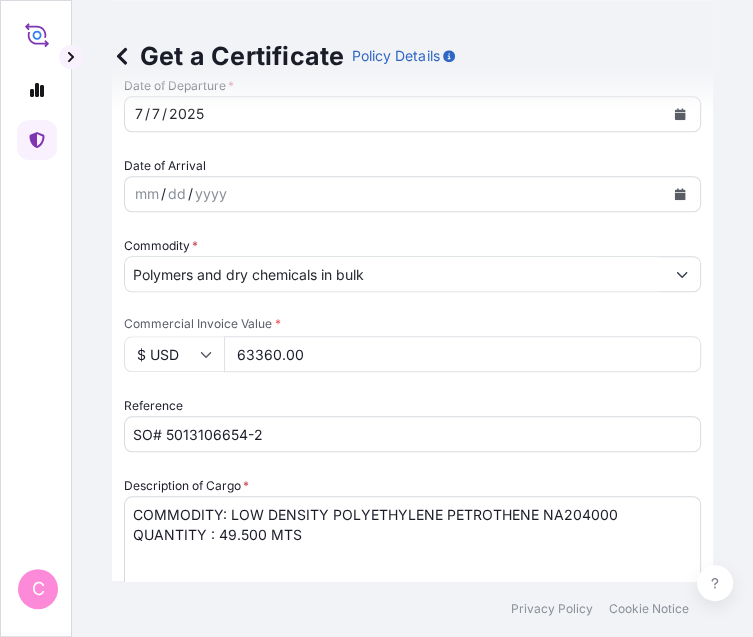 paste on "ASSIGN" 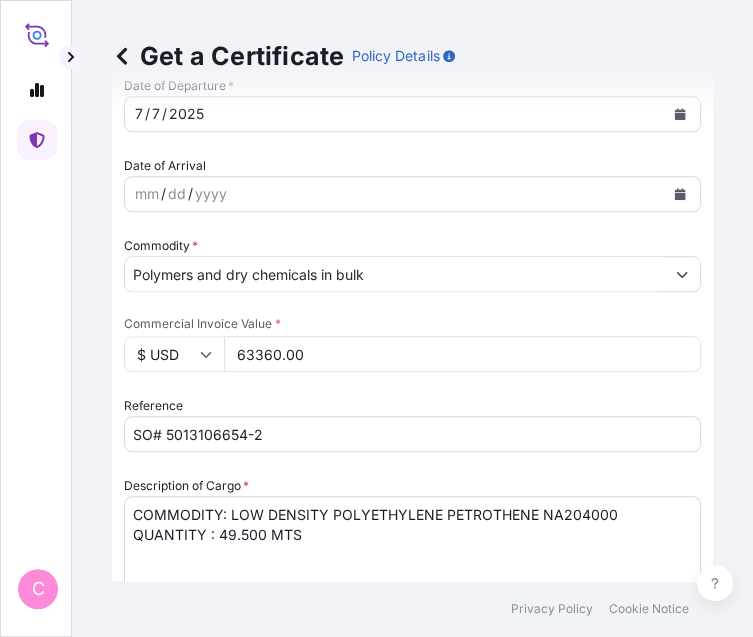 scroll, scrollTop: 181, scrollLeft: 0, axis: vertical 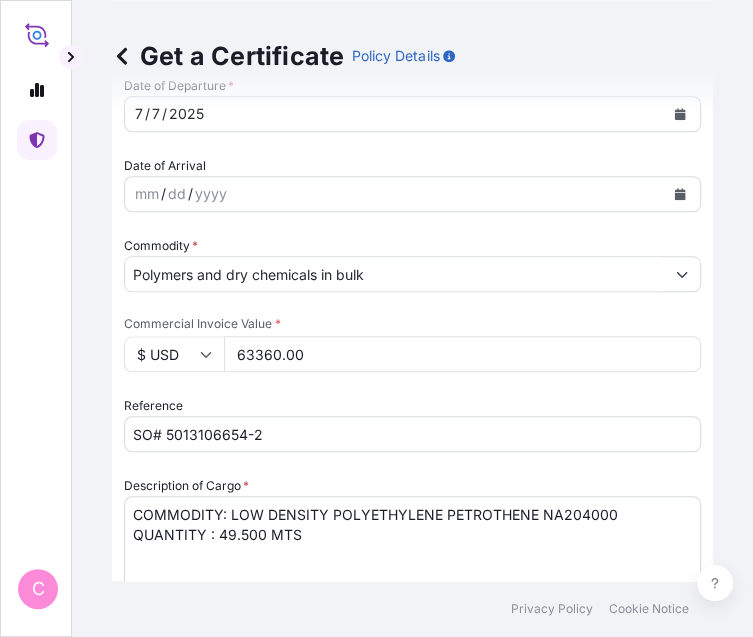 drag, startPoint x: 473, startPoint y: 559, endPoint x: 567, endPoint y: 507, distance: 107.42439 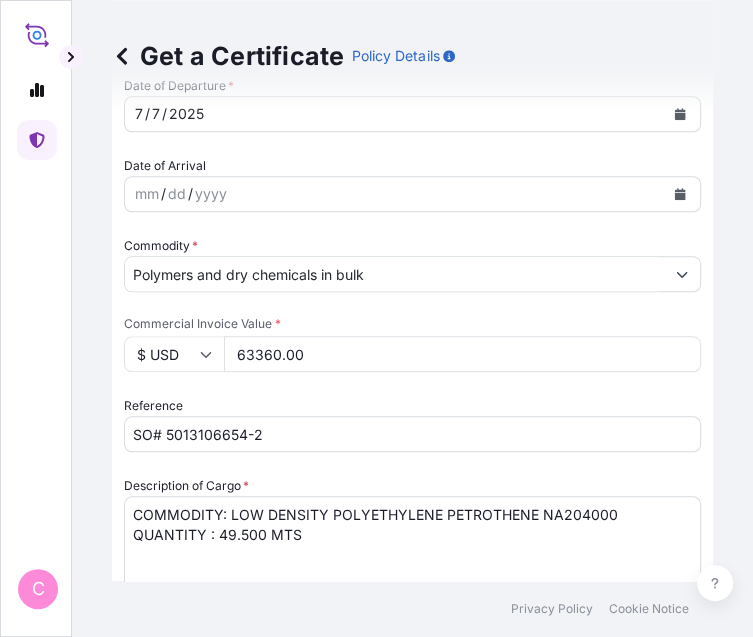 click on "LC NUMBER: DC AM1016432
IN NEGOTIABLE FORM,
COVERING INSTITUTE CARGO CLAUSES (A), INSTITUTE WAR
CLAUSES (CARGO) AND INSTITUTE STRIKES CLAUSES (CARGO),
CLAIMS PAYABLE AT DESTINATION IN THE CURRENCY OF THE CREDIT(USD).
NUMBER OF ORIGINAL(S) ISSUED: 01" at bounding box center [412, 1137] 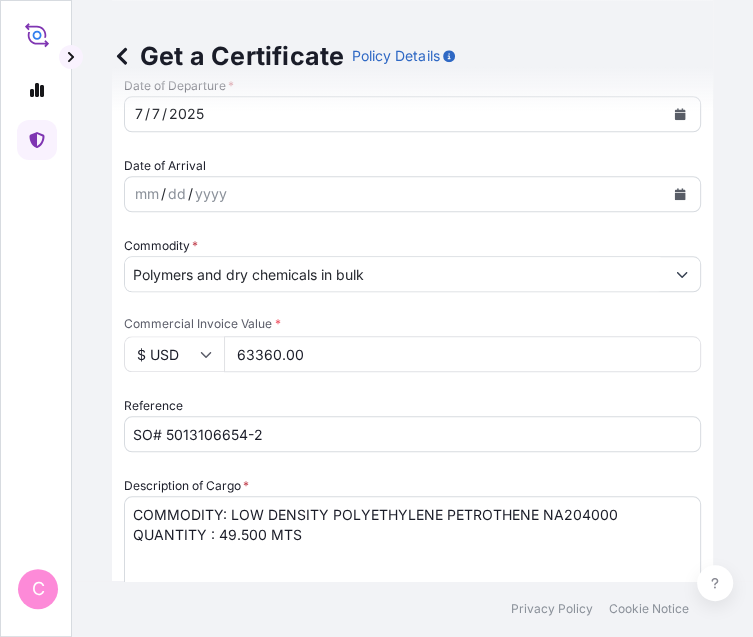 paste on "CLAUSE A" 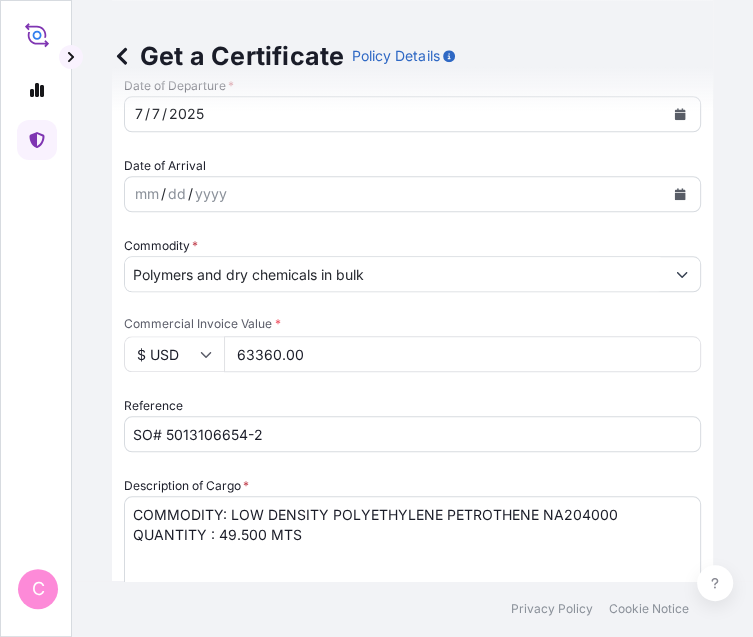 scroll, scrollTop: 61, scrollLeft: 0, axis: vertical 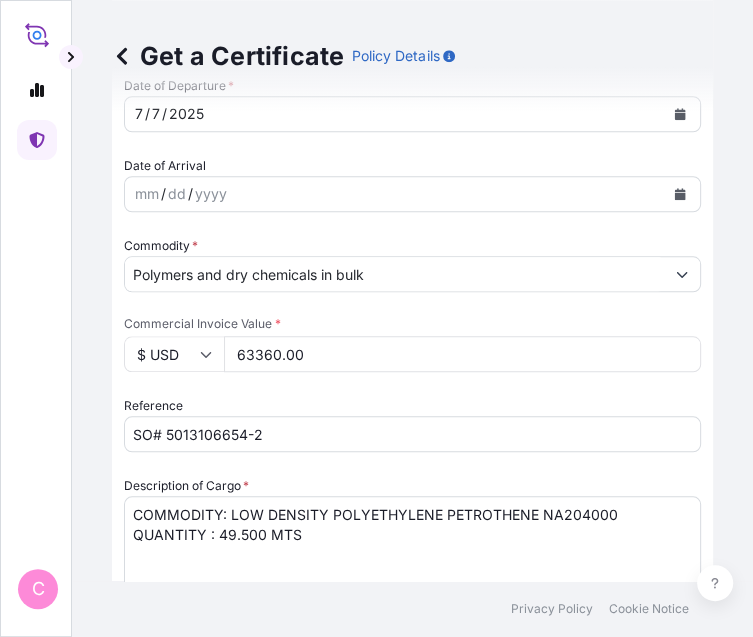 paste on "CLAIM
PAYABLE IN [GEOGRAPHIC_DATA] IN INVOICE CURRENCY" 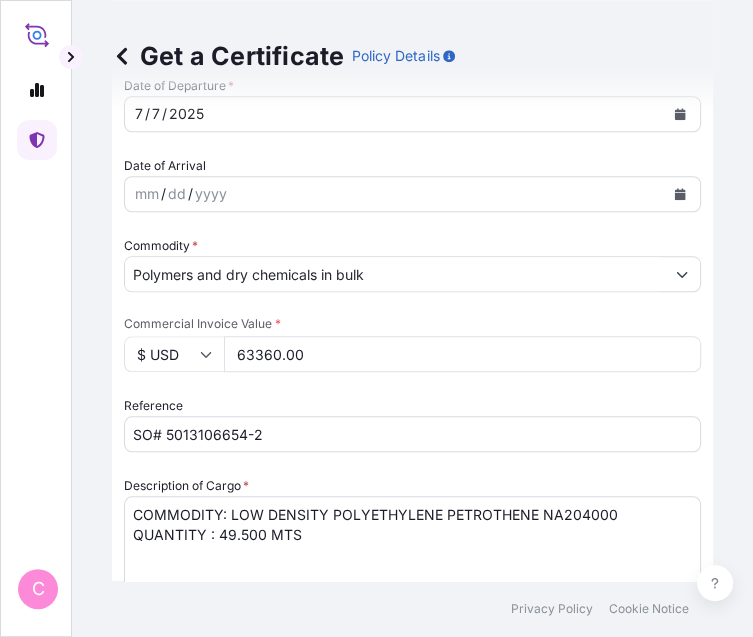 scroll, scrollTop: 101, scrollLeft: 0, axis: vertical 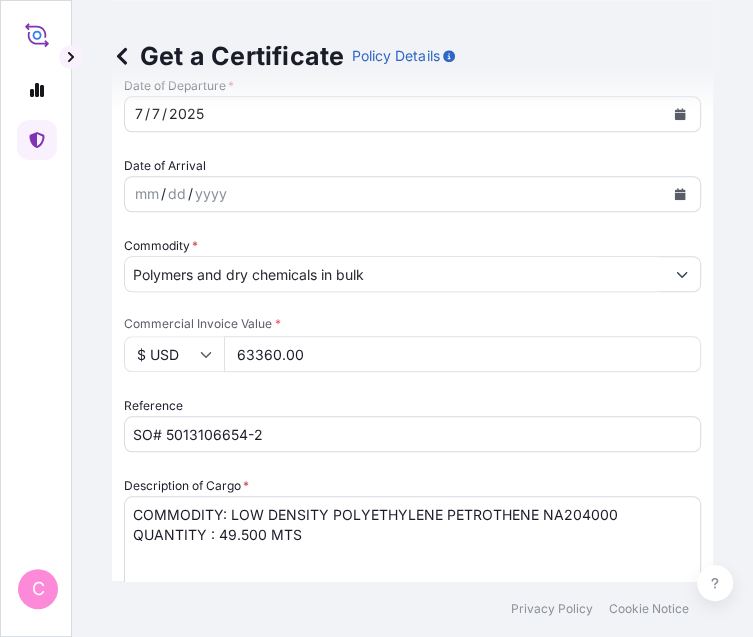 drag, startPoint x: 472, startPoint y: 540, endPoint x: 694, endPoint y: 534, distance: 222.08107 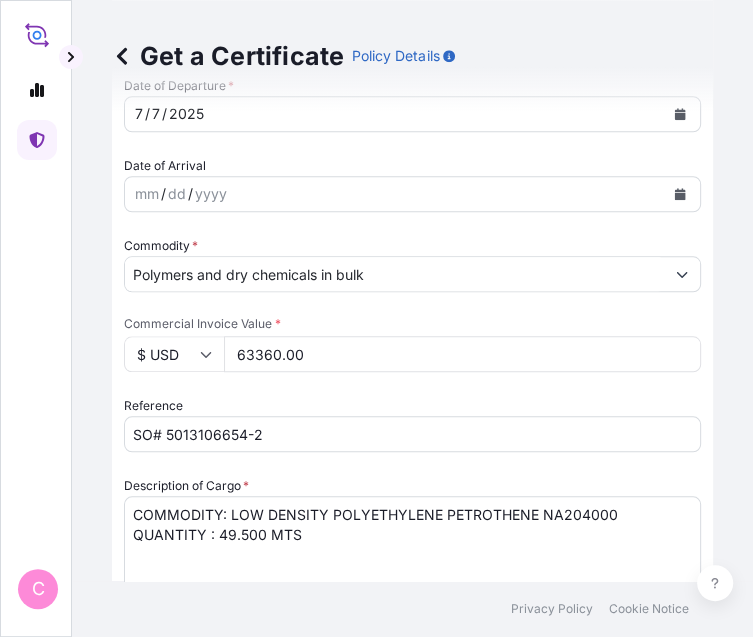 click on "LC NUMBER: DC AM1016432
IN NEGOTIABLE FORM,
COVERING INSTITUTE CARGO CLAUSES (A), INSTITUTE WAR
CLAUSES (CARGO) AND INSTITUTE STRIKES CLAUSES (CARGO),
CLAIMS PAYABLE AT DESTINATION IN THE CURRENCY OF THE CREDIT(USD).
NUMBER OF ORIGINAL(S) ISSUED: 01" at bounding box center (412, 1137) 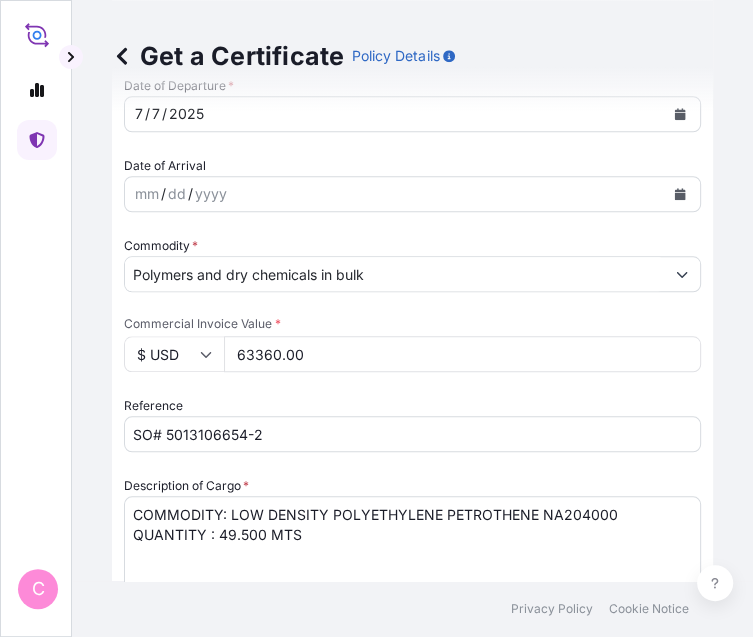 paste on "TOTAL NUMBER
OF ORIGINAL INSURANCE POLICY/CERTIFICATE" 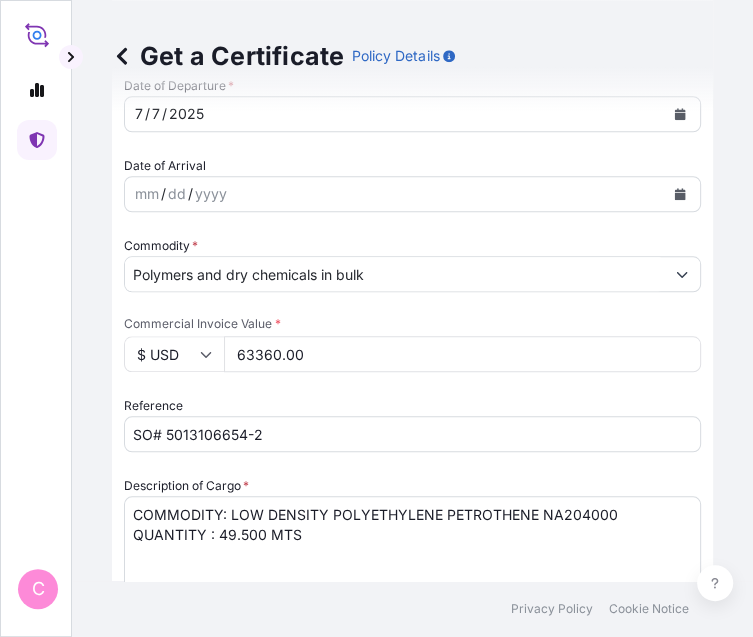 scroll, scrollTop: 121, scrollLeft: 0, axis: vertical 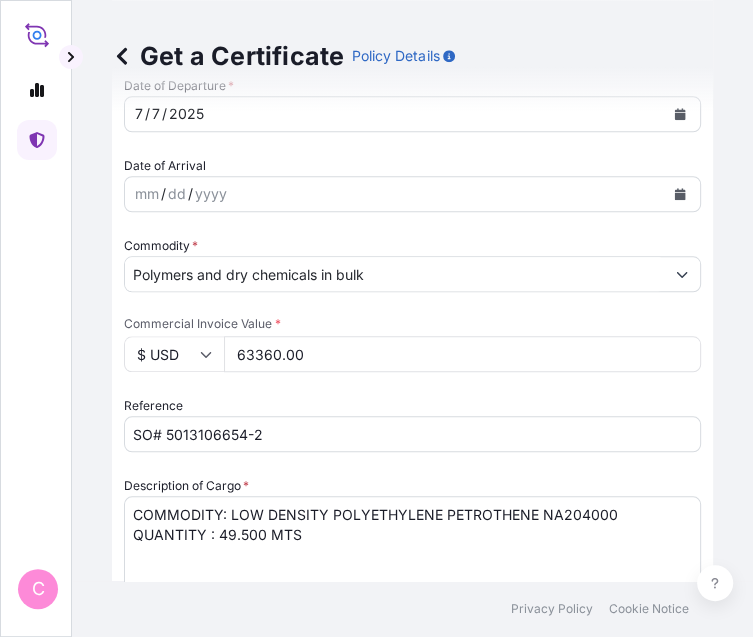 drag, startPoint x: 562, startPoint y: 534, endPoint x: 612, endPoint y: 562, distance: 57.306194 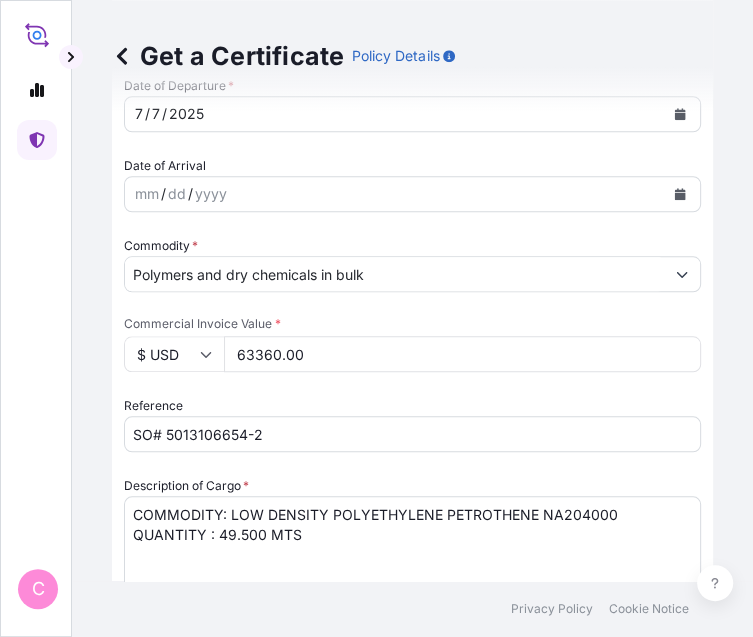click on "LC NUMBER: DC AM1016432
IN NEGOTIABLE FORM,
COVERING INSTITUTE CARGO CLAUSES (A), INSTITUTE WAR
CLAUSES (CARGO) AND INSTITUTE STRIKES CLAUSES (CARGO),
CLAIMS PAYABLE AT DESTINATION IN THE CURRENCY OF THE CREDIT(USD).
NUMBER OF ORIGINAL(S) ISSUED: 01" at bounding box center [412, 1137] 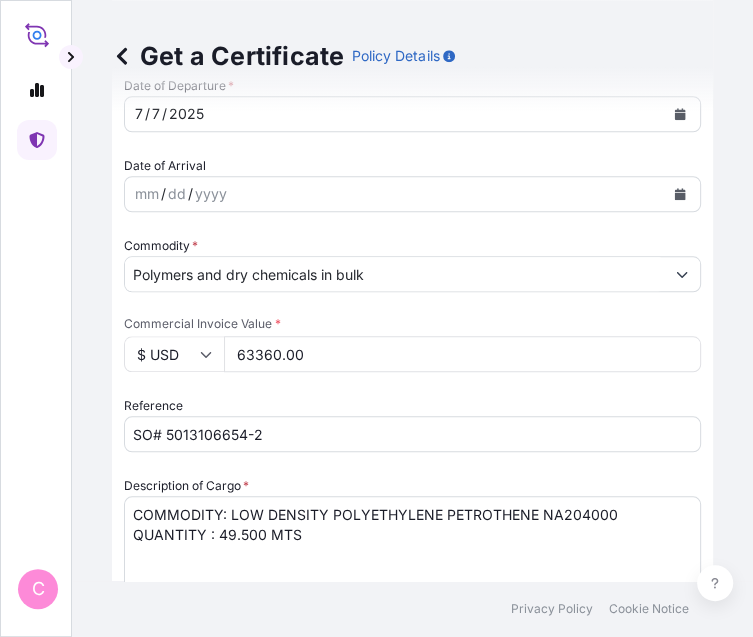 scroll, scrollTop: 101, scrollLeft: 0, axis: vertical 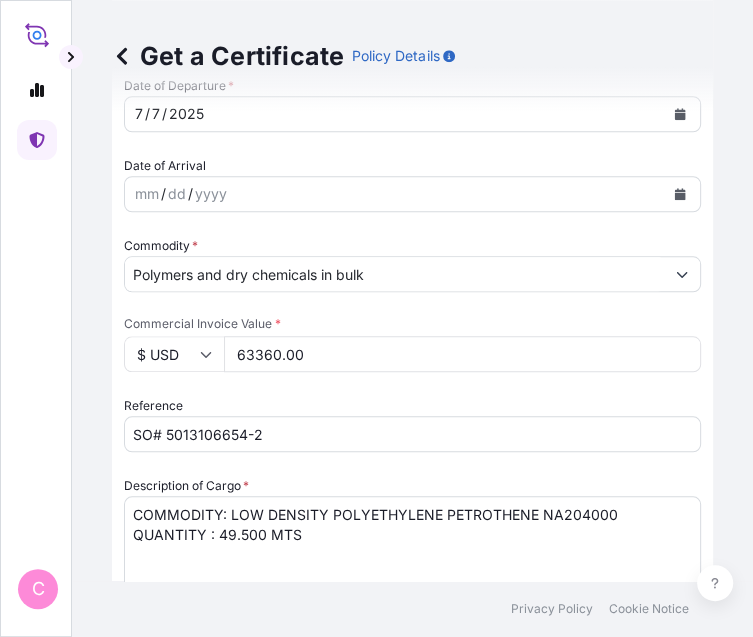 click on "LC NUMBER: DC AM1016432
IN NEGOTIABLE FORM,
COVERING INSTITUTE CARGO CLAUSES (A), INSTITUTE WAR
CLAUSES (CARGO) AND INSTITUTE STRIKES CLAUSES (CARGO),
CLAIMS PAYABLE AT DESTINATION IN THE CURRENCY OF THE CREDIT(USD).
NUMBER OF ORIGINAL(S) ISSUED: 01" at bounding box center (412, 1137) 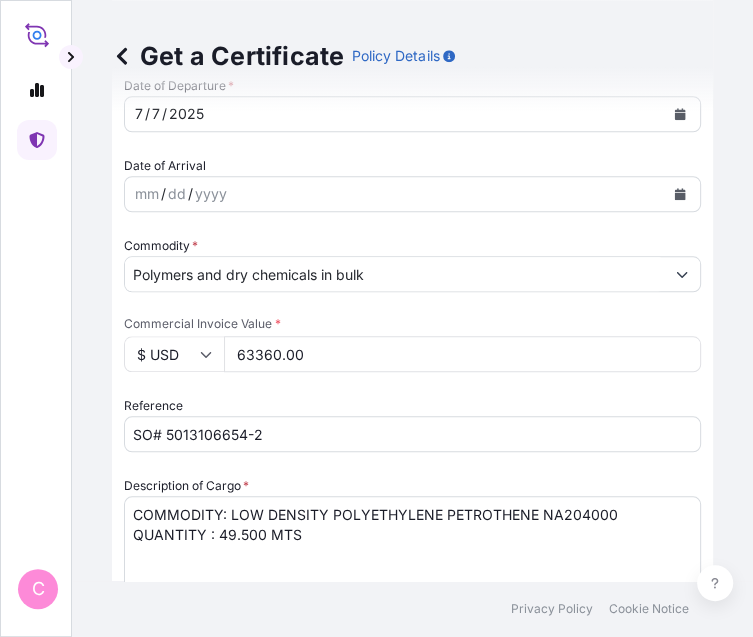 paste on "( 1 ORIGINAL+1 DUPLICATE )" 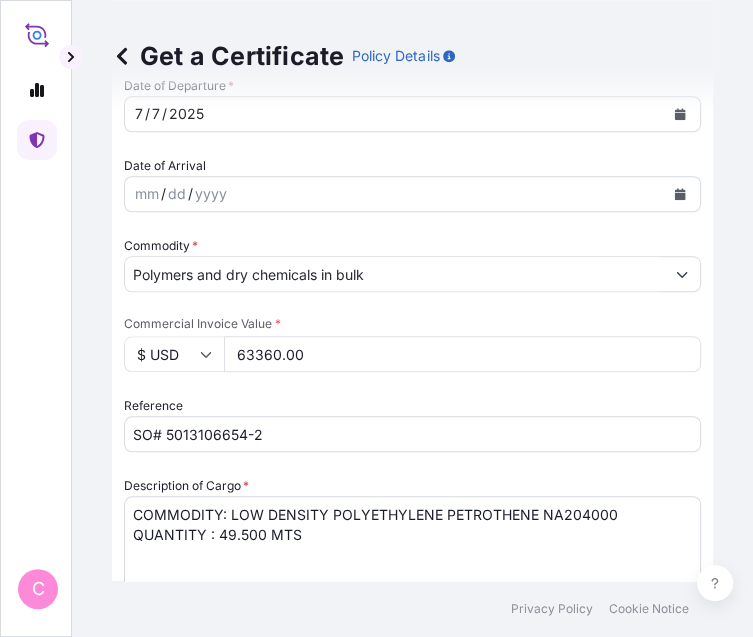 scroll, scrollTop: 121, scrollLeft: 0, axis: vertical 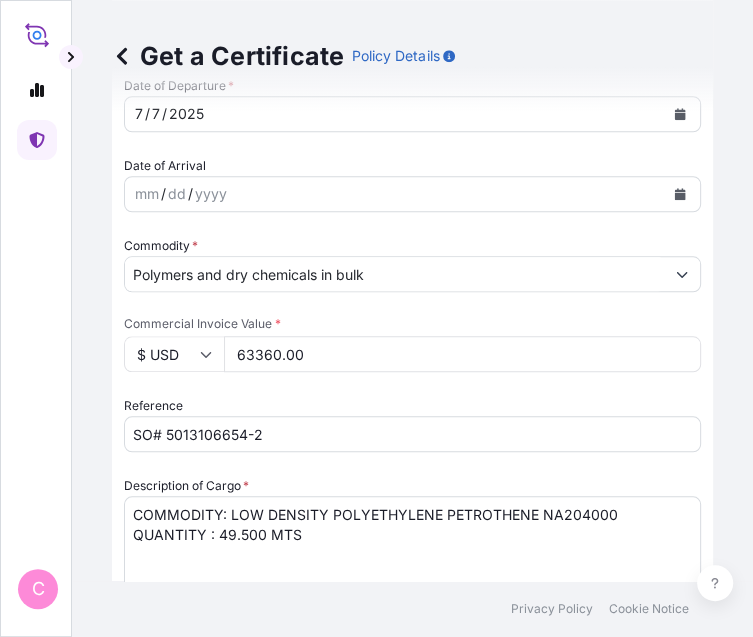 paste on "NAME, ADDRESS, TEL NO. OF INSURANCE
AGENT IN [GEOGRAPHIC_DATA]." 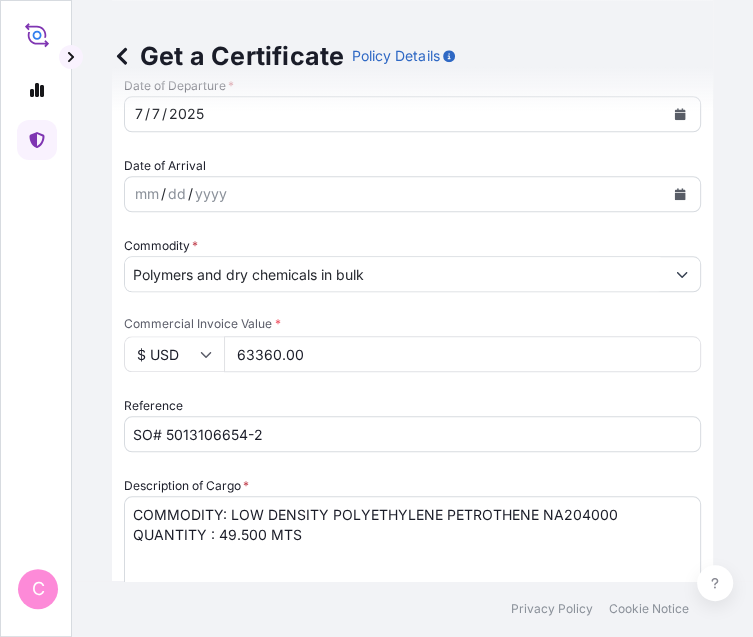 scroll, scrollTop: 181, scrollLeft: 0, axis: vertical 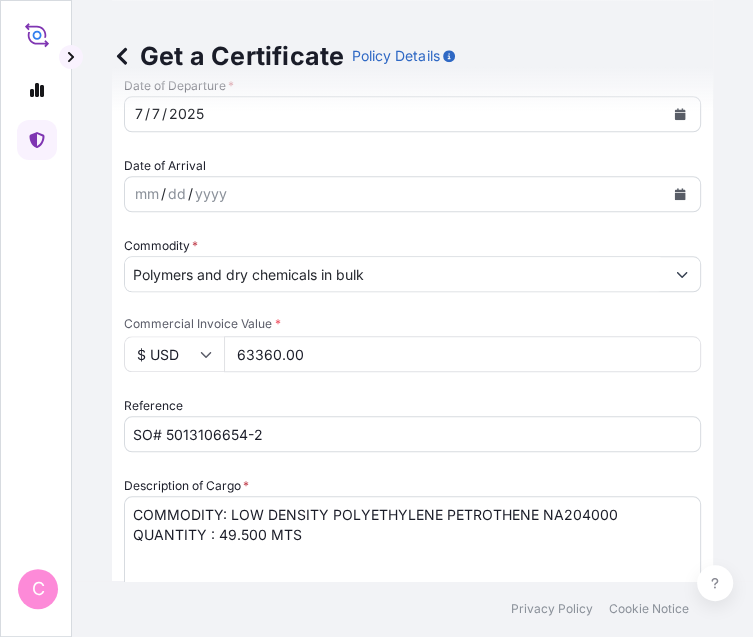 paste on "Baoviet Insurance
[STREET_ADDRESS][PERSON_NAME][PERSON_NAME][PERSON_NAME][PERSON_NAME]
Tel No.: [PHONE_NUMBER] (24 hours)" 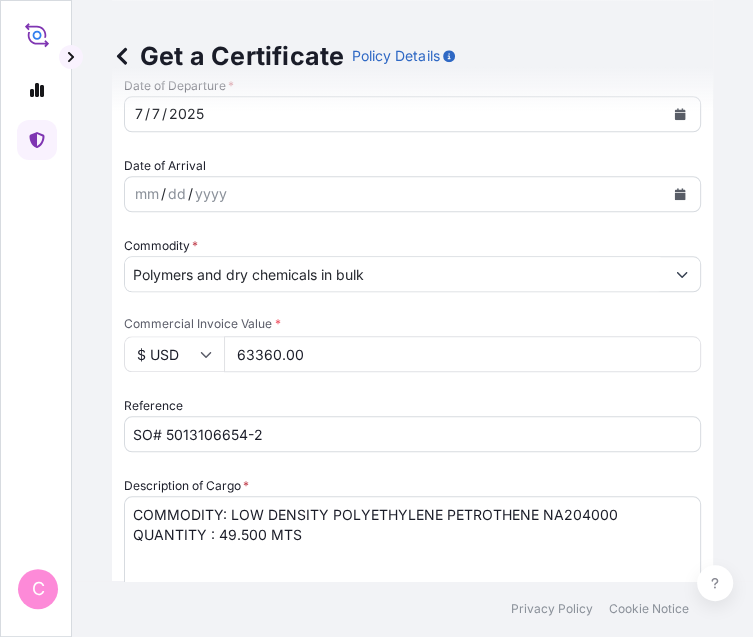 scroll, scrollTop: 301, scrollLeft: 0, axis: vertical 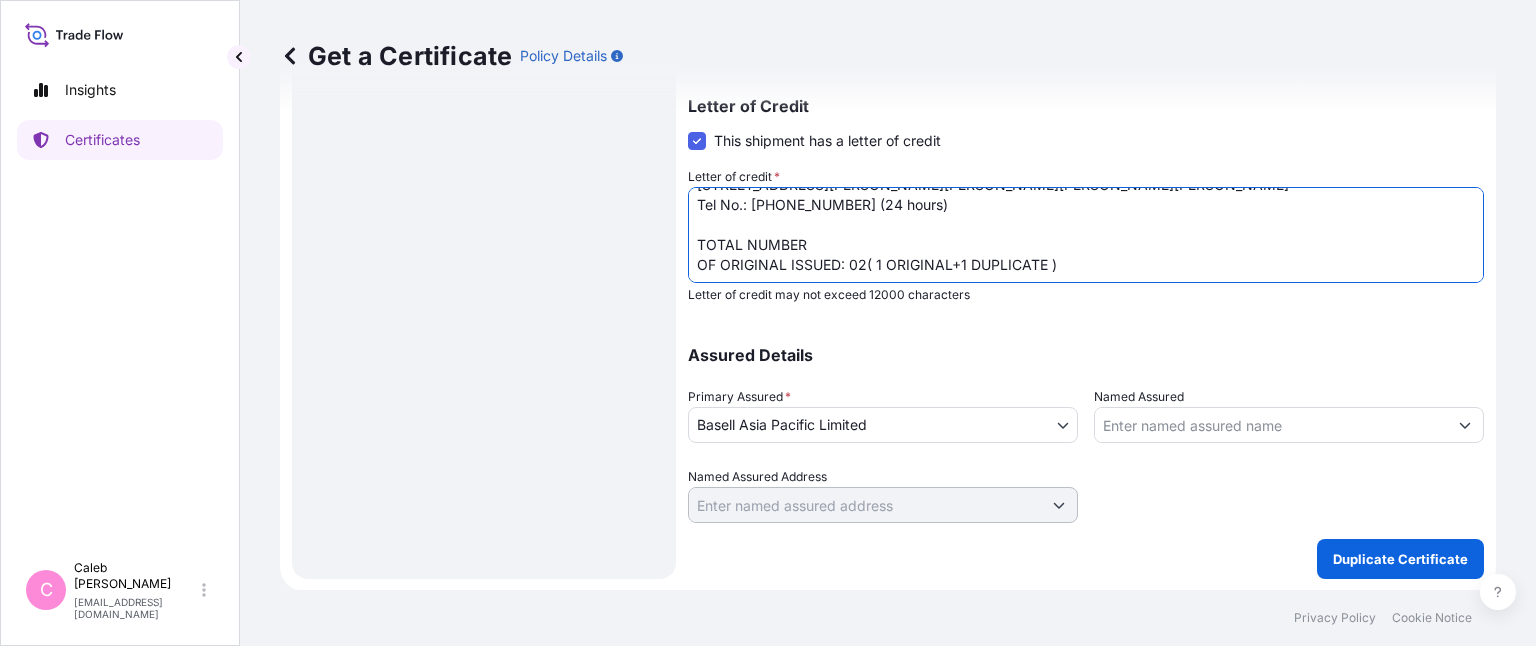 click on "LC NUMBER: DC AM1016432
IN NEGOTIABLE FORM,
COVERING INSTITUTE CARGO CLAUSES (A), INSTITUTE WAR
CLAUSES (CARGO) AND INSTITUTE STRIKES CLAUSES (CARGO),
CLAIMS PAYABLE AT DESTINATION IN THE CURRENCY OF THE CREDIT(USD).
NUMBER OF ORIGINAL(S) ISSUED: 01" at bounding box center [1086, 235] 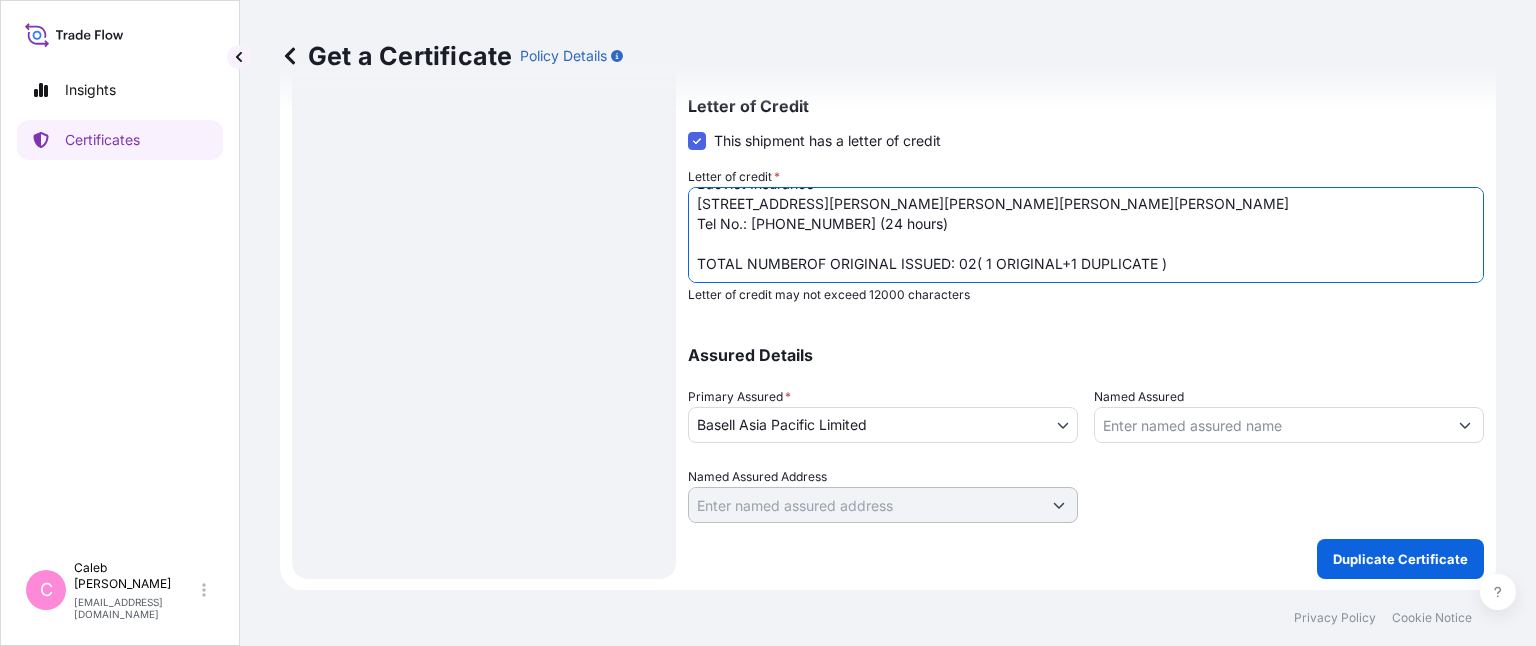 scroll, scrollTop: 181, scrollLeft: 0, axis: vertical 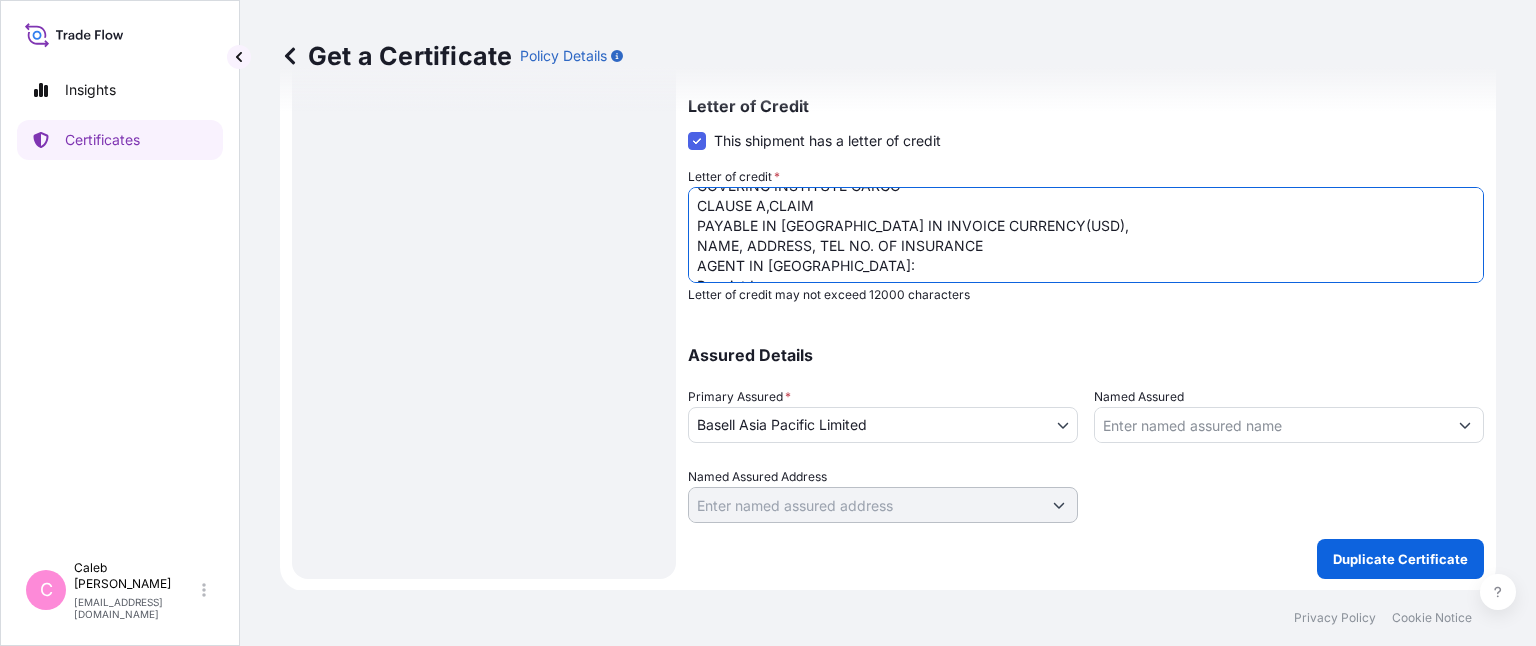 click on "LC NUMBER: DC AM1016432
IN NEGOTIABLE FORM,
COVERING INSTITUTE CARGO CLAUSES (A), INSTITUTE WAR
CLAUSES (CARGO) AND INSTITUTE STRIKES CLAUSES (CARGO),
CLAIMS PAYABLE AT DESTINATION IN THE CURRENCY OF THE CREDIT(USD).
NUMBER OF ORIGINAL(S) ISSUED: 01" at bounding box center (1086, 235) 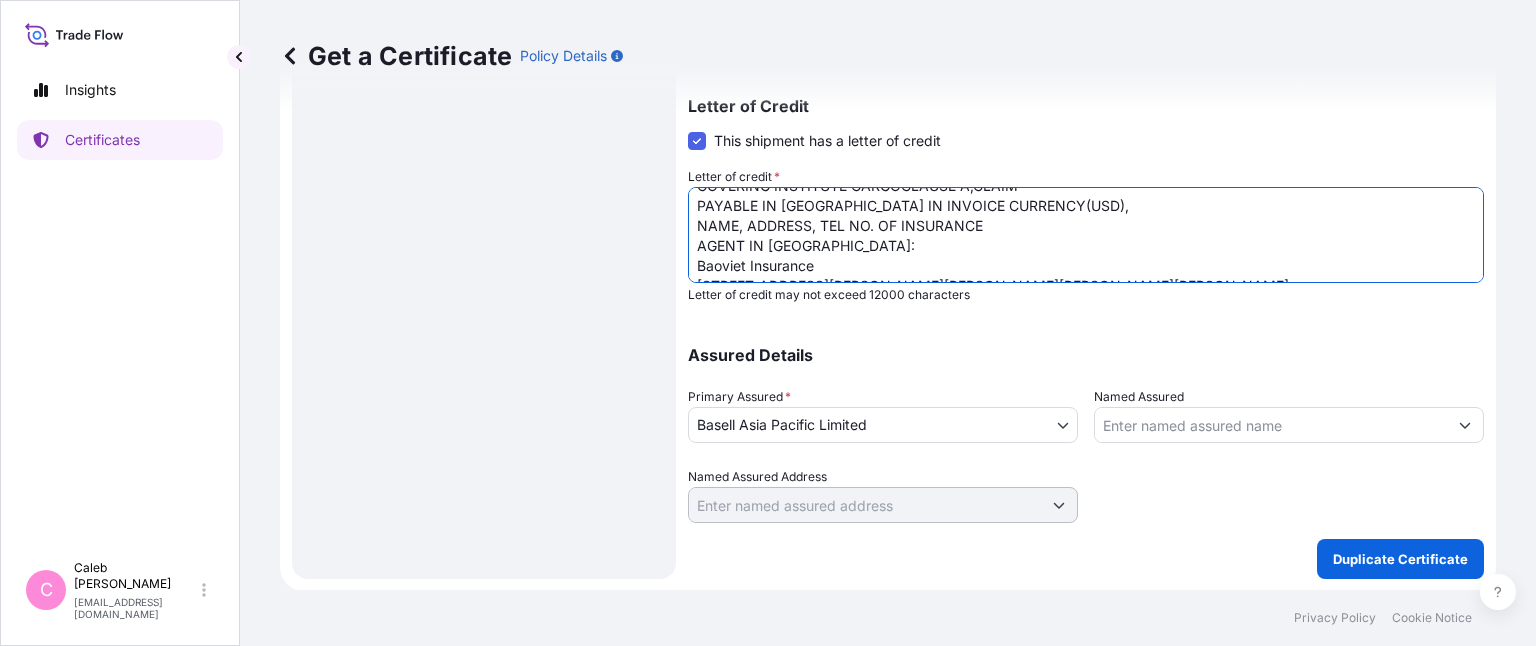 scroll, scrollTop: 60, scrollLeft: 0, axis: vertical 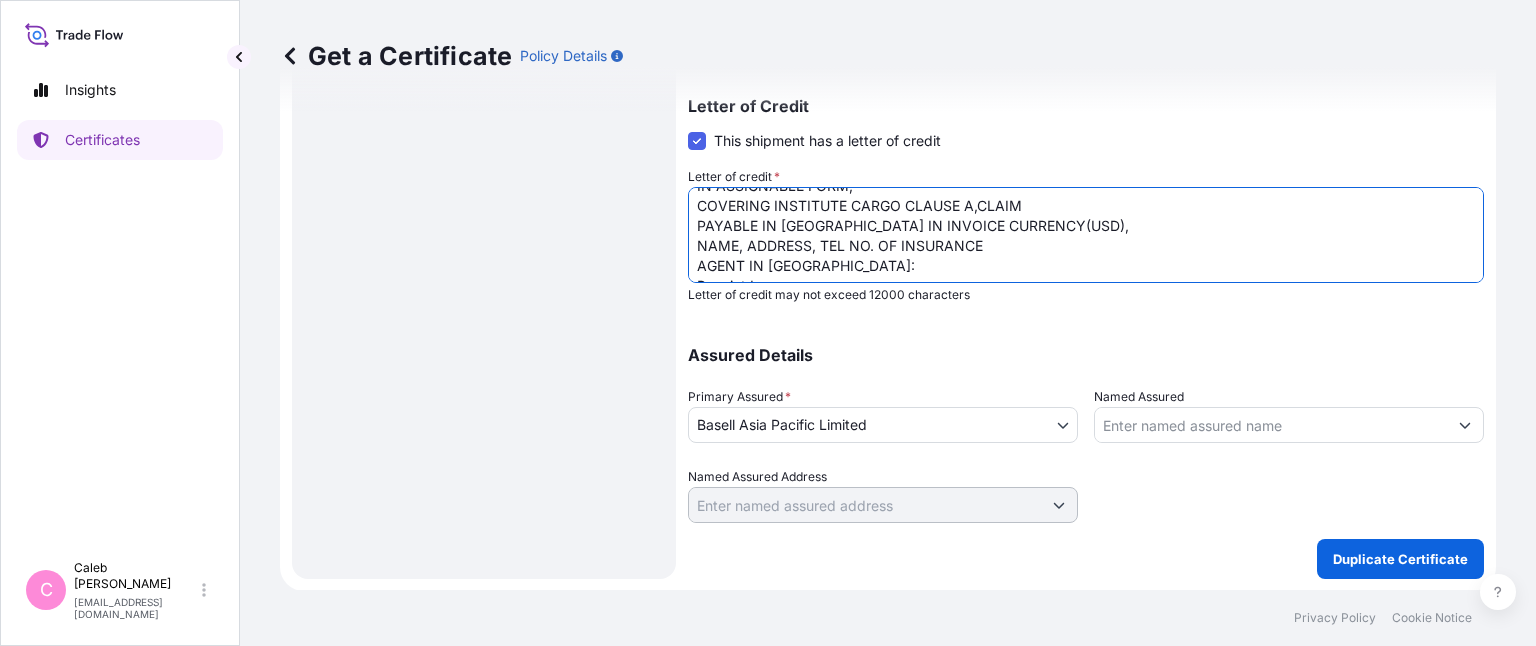 click on "LC NUMBER: DC AM1016432
IN NEGOTIABLE FORM,
COVERING INSTITUTE CARGO CLAUSES (A), INSTITUTE WAR
CLAUSES (CARGO) AND INSTITUTE STRIKES CLAUSES (CARGO),
CLAIMS PAYABLE AT DESTINATION IN THE CURRENCY OF THE CREDIT(USD).
NUMBER OF ORIGINAL(S) ISSUED: 01" at bounding box center (1086, 235) 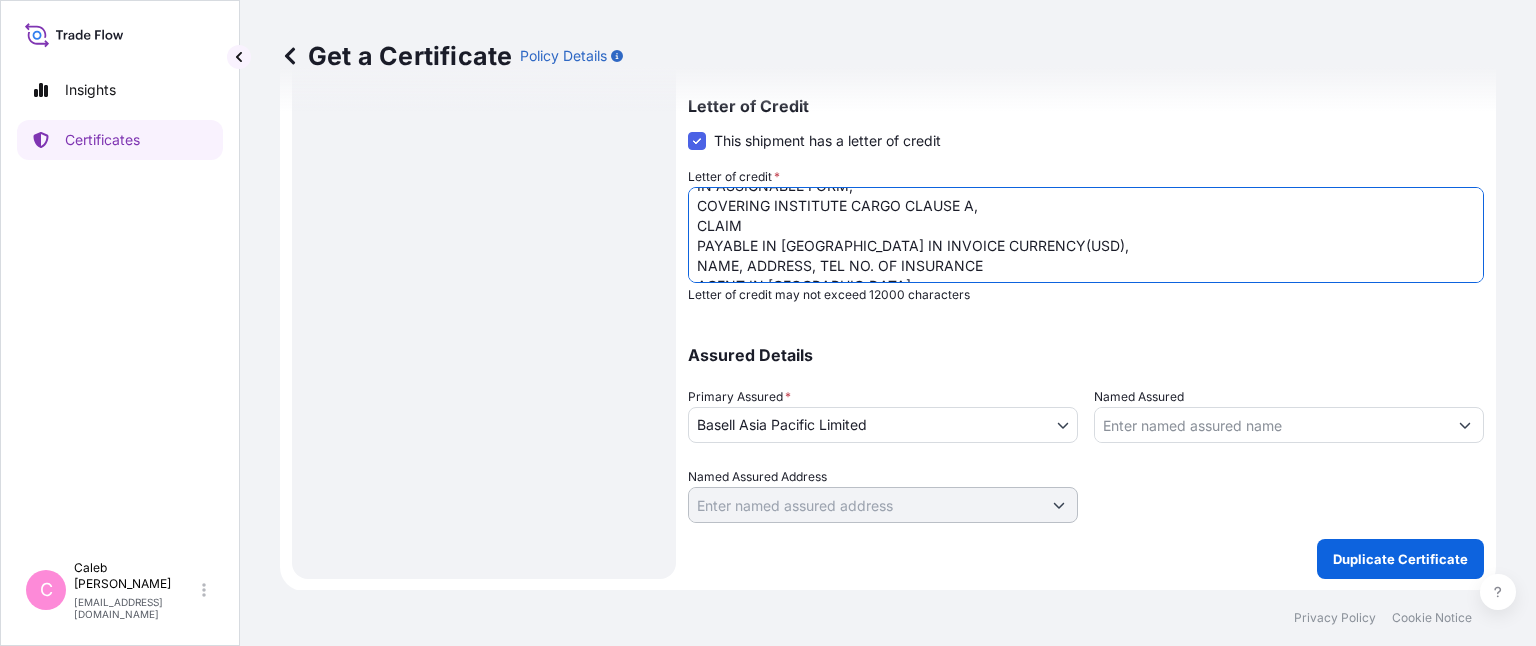 scroll, scrollTop: 80, scrollLeft: 0, axis: vertical 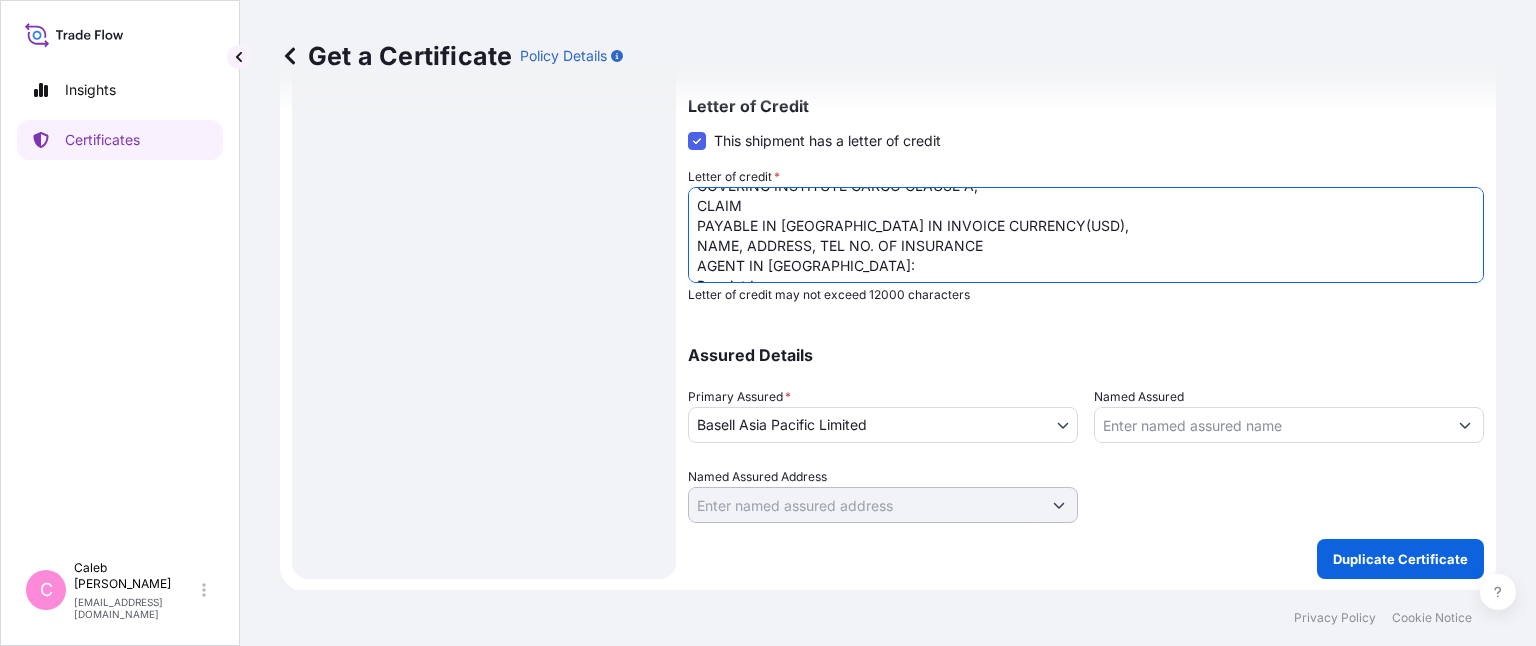 click on "LC NUMBER: DC AM1016432
IN NEGOTIABLE FORM,
COVERING INSTITUTE CARGO CLAUSES (A), INSTITUTE WAR
CLAUSES (CARGO) AND INSTITUTE STRIKES CLAUSES (CARGO),
CLAIMS PAYABLE AT DESTINATION IN THE CURRENCY OF THE CREDIT(USD).
NUMBER OF ORIGINAL(S) ISSUED: 01" at bounding box center [1086, 235] 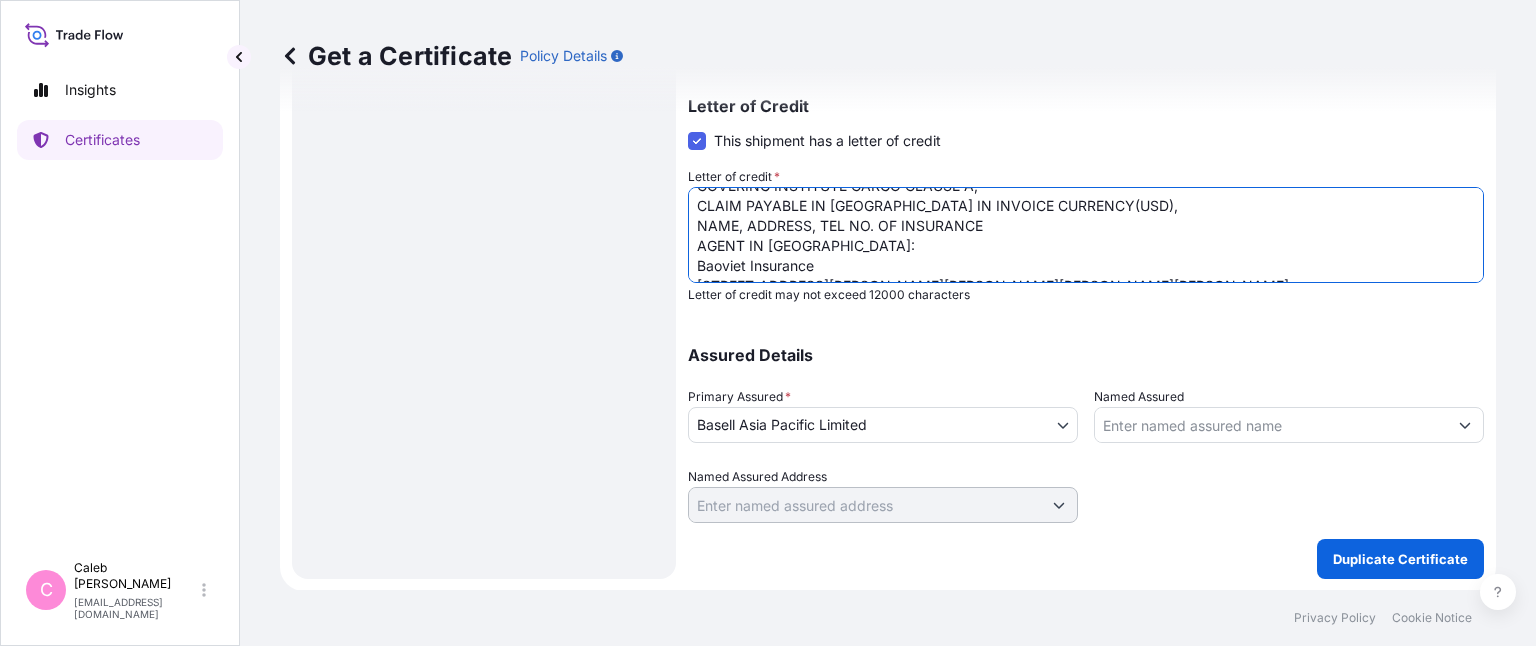 click on "LC NUMBER: DC AM1016432
IN NEGOTIABLE FORM,
COVERING INSTITUTE CARGO CLAUSES (A), INSTITUTE WAR
CLAUSES (CARGO) AND INSTITUTE STRIKES CLAUSES (CARGO),
CLAIMS PAYABLE AT DESTINATION IN THE CURRENCY OF THE CREDIT(USD).
NUMBER OF ORIGINAL(S) ISSUED: 01" at bounding box center (1086, 235) 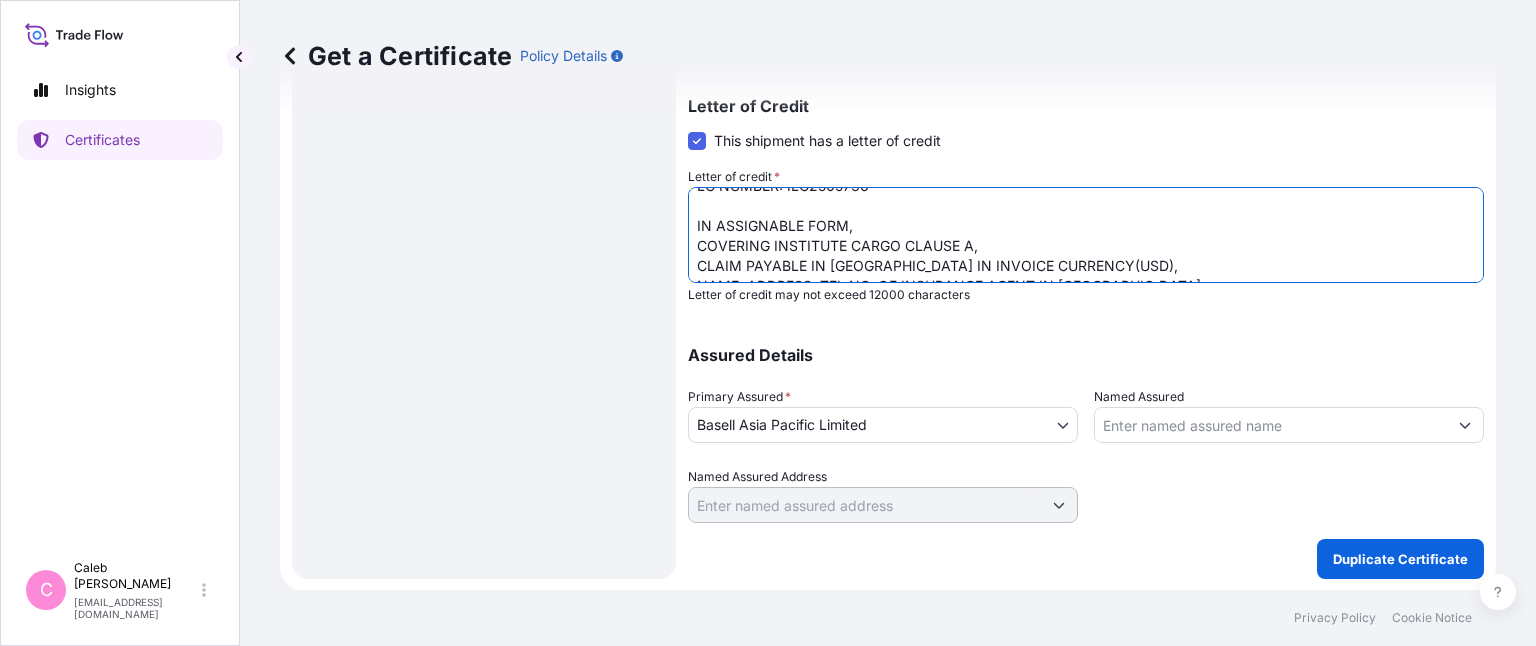 scroll, scrollTop: 0, scrollLeft: 0, axis: both 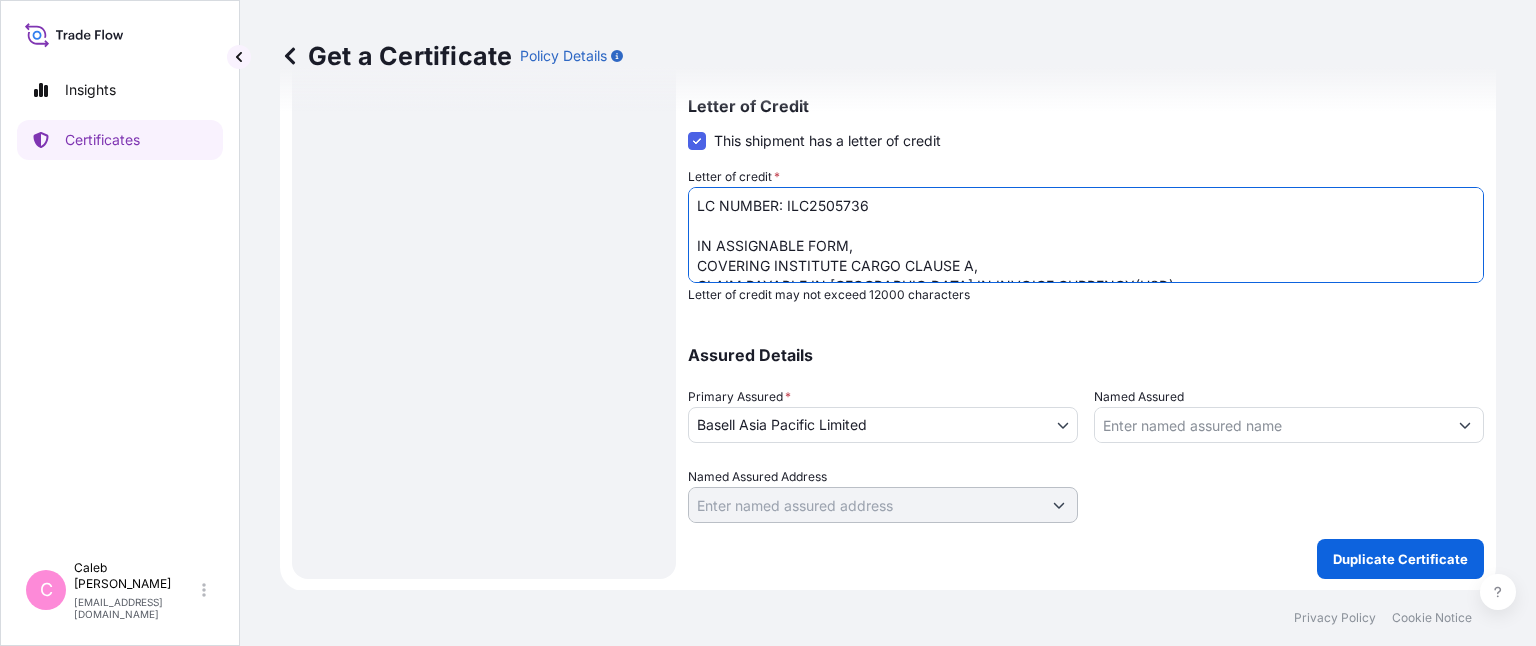 type on "LC NUMBER: ILC2505736
IN ASSIGNABLE FORM,
COVERING INSTITUTE CARGO CLAUSE A,
CLAIM PAYABLE IN [GEOGRAPHIC_DATA] IN INVOICE CURRENCY(USD),
NAME, ADDRESS, TEL NO. OF INSURANCE AGENT IN [GEOGRAPHIC_DATA]:
Baoviet Insurance
[STREET_ADDRESS][PERSON_NAME][PERSON_NAME][PERSON_NAME][PERSON_NAME]
Tel No.: [PHONE_NUMBER] (24 hours)
TOTAL NUMBER OF ORIGINAL ISSUED: 02( 1 ORIGINAL+1 DUPLICATE )" 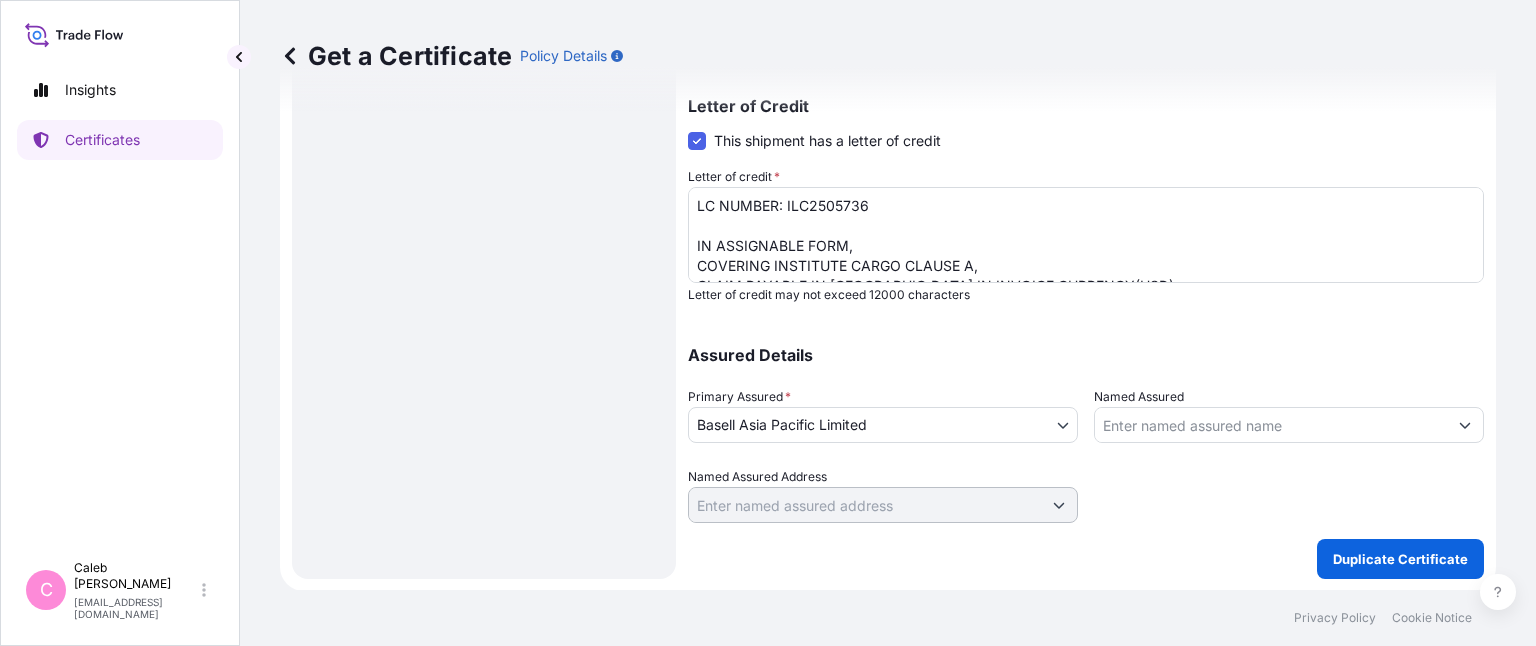 click on "Letter of Credit This shipment has a letter of credit Letter of credit * LC NUMBER: DC AM1016432
IN NEGOTIABLE FORM,
COVERING INSTITUTE CARGO CLAUSES (A), INSTITUTE WAR
CLAUSES (CARGO) AND INSTITUTE STRIKES CLAUSES (CARGO),
CLAIMS PAYABLE AT DESTINATION IN THE CURRENCY OF THE CREDIT(USD).
NUMBER OF ORIGINAL(S) ISSUED: 01  Letter of credit may not exceed 12000 characters" at bounding box center (1086, 200) 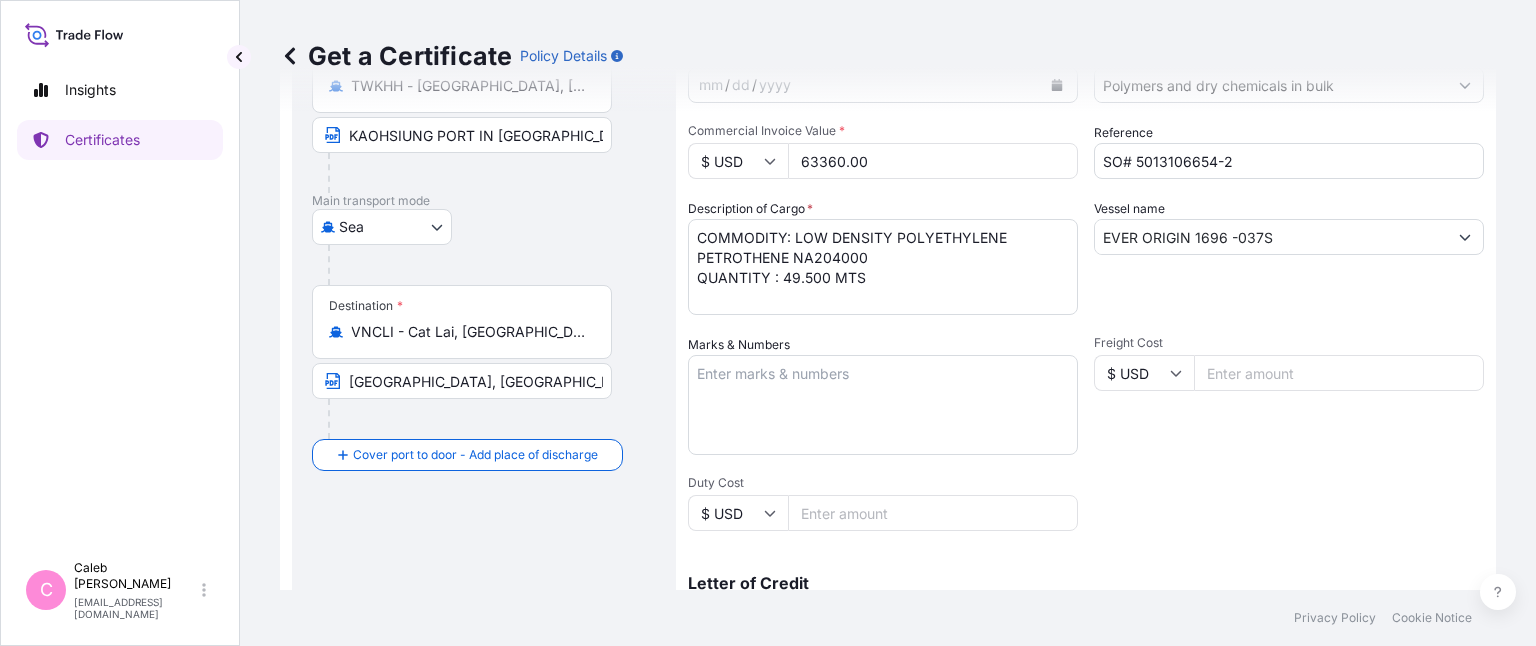 scroll, scrollTop: 228, scrollLeft: 0, axis: vertical 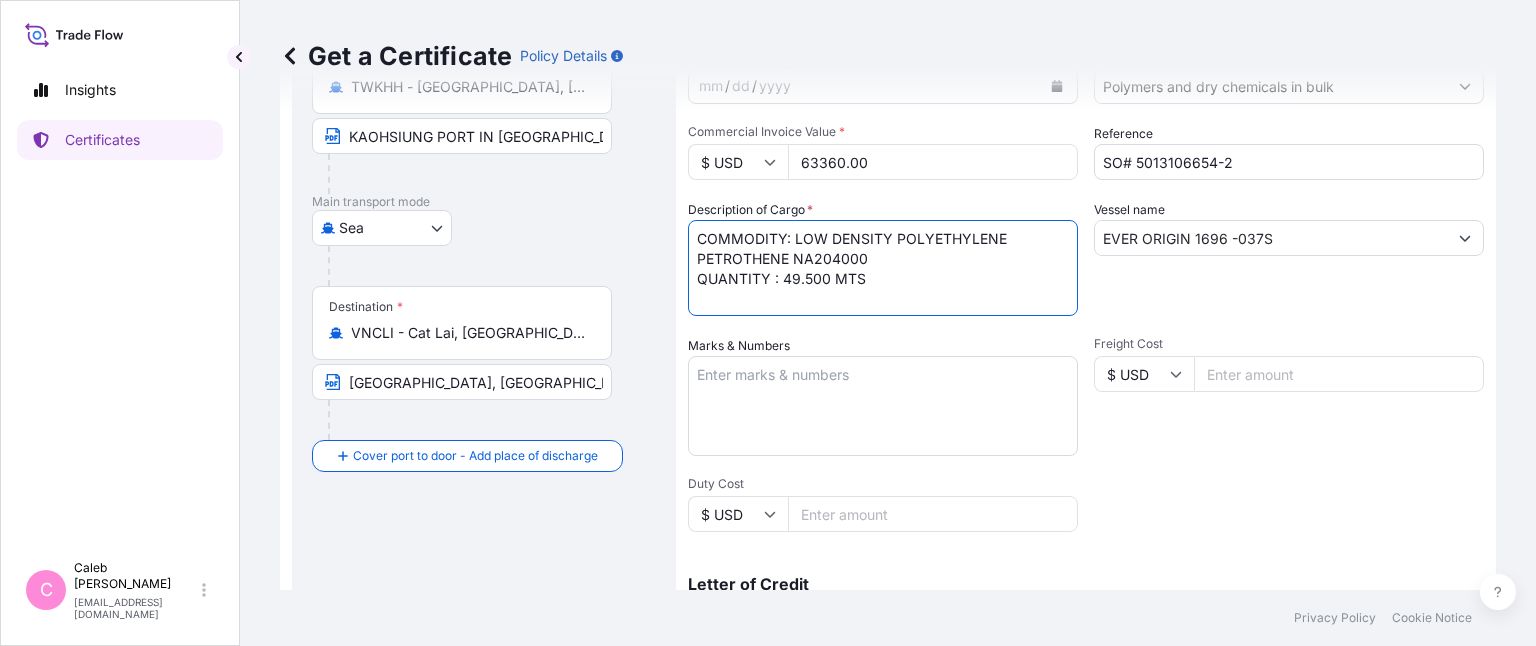 click on "MOPLEN HP500N
QUANTITY : 360.000 MTS" at bounding box center (883, 268) 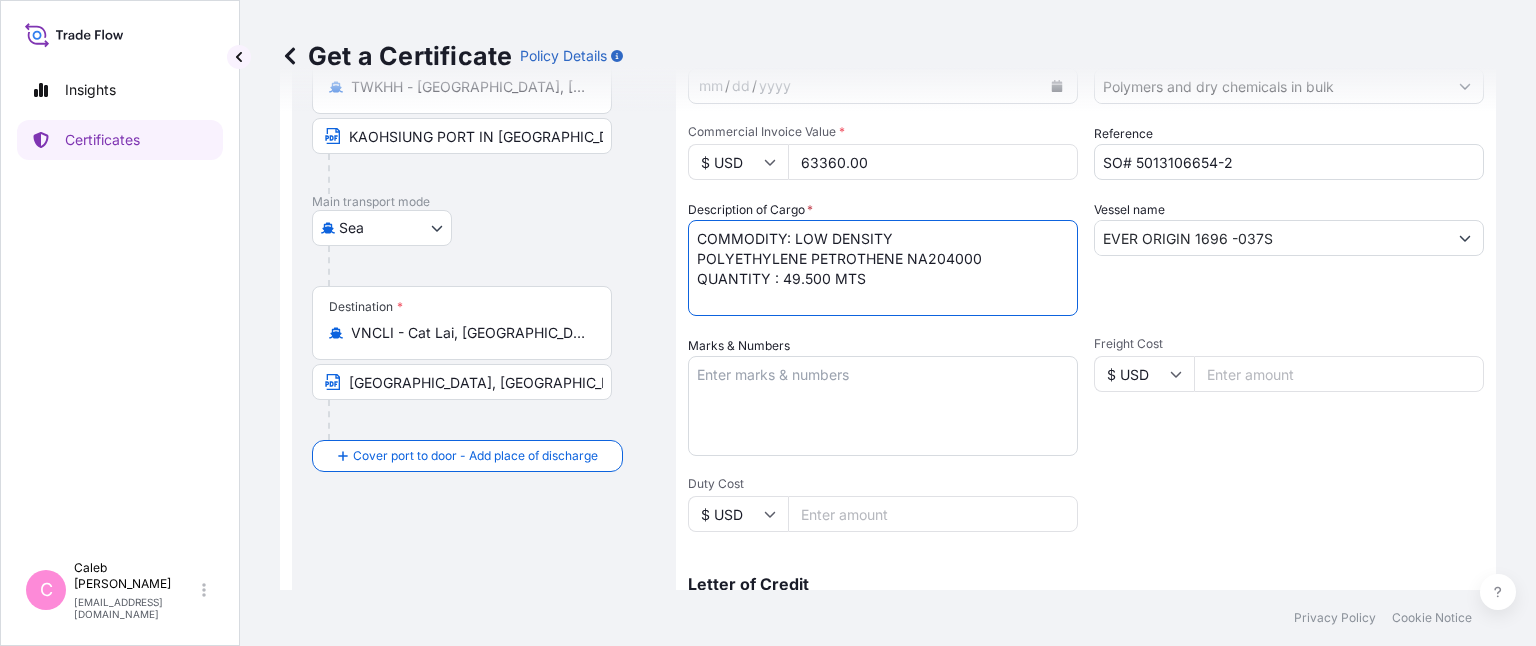 click on "MOPLEN HP500N
QUANTITY : 360.000 MTS" at bounding box center (883, 268) 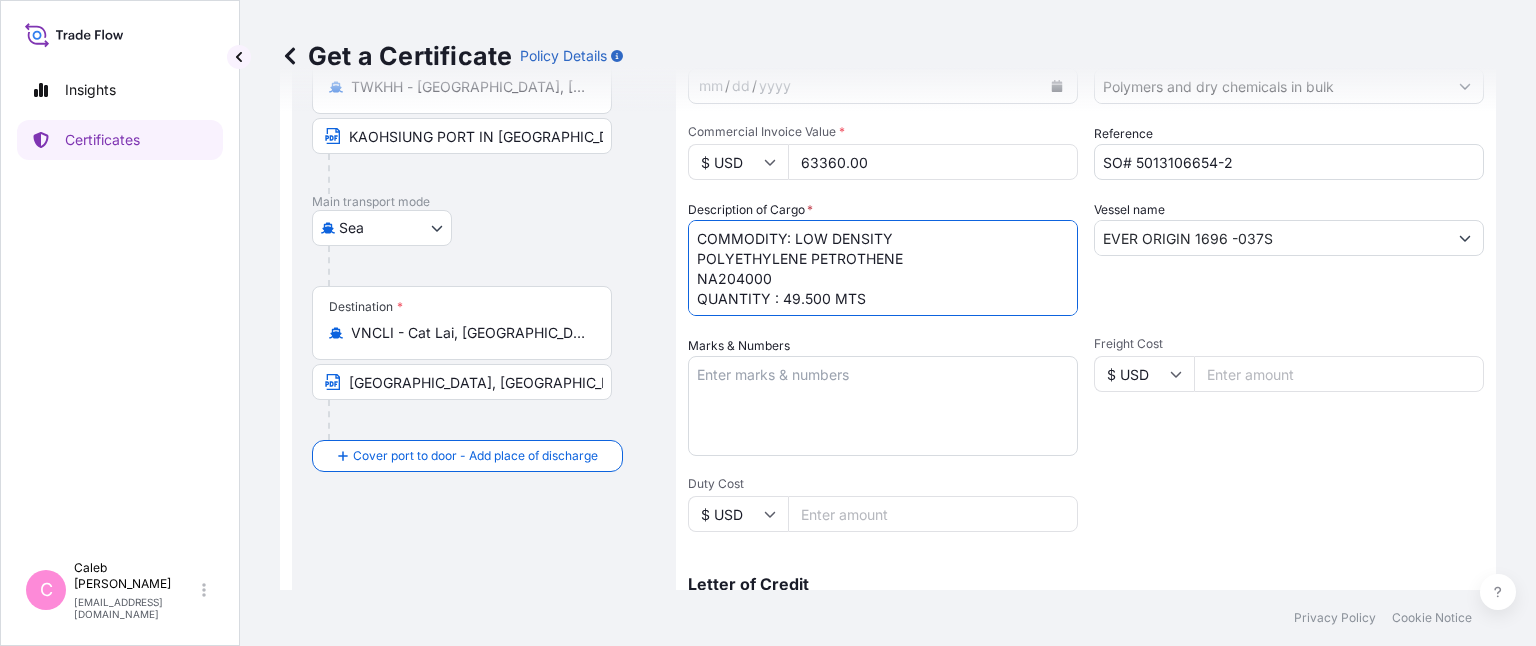 type on "COMMODITY: LOW DENSITY
POLYETHYLENE PETROTHENE
NA204000
QUANTITY : 49.500 MTS" 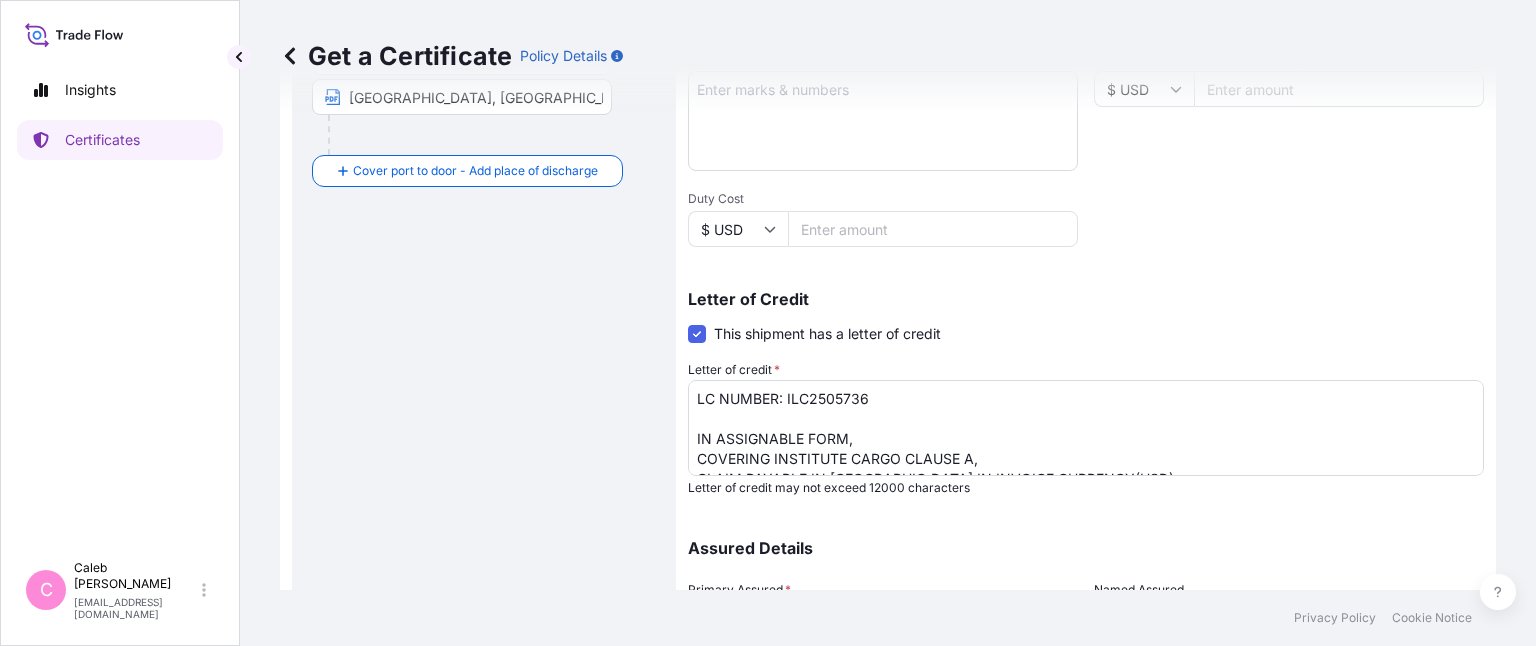 scroll, scrollTop: 706, scrollLeft: 0, axis: vertical 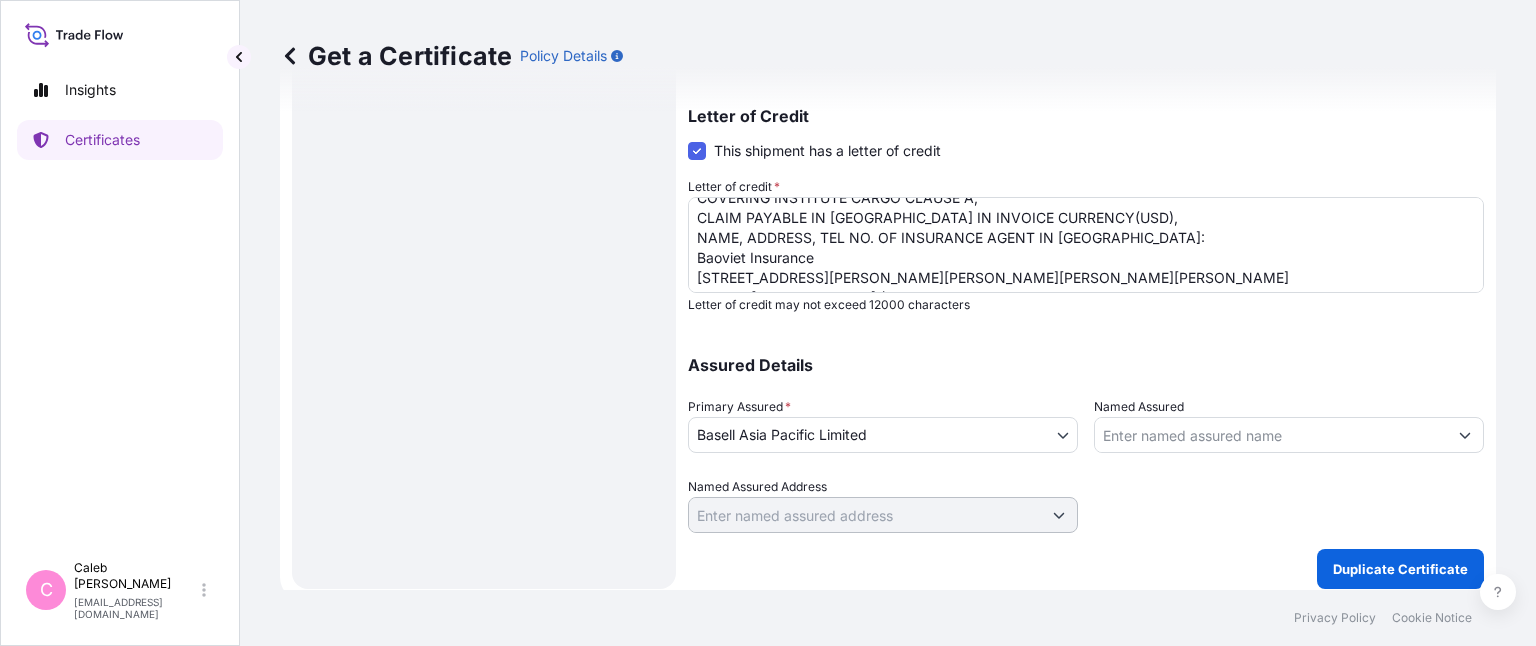 click on "Shipment Details Issue date * [DATE] Date of Departure * [DATE] Date of Arrival mm / dd / yyyy Commodity * Polymers and dry chemicals in bulk Packing Category Commercial Invoice Value    * $ USD 63360.00 Reference SO# 5013106654-2 Description of Cargo * MOPLEN HP500N
QUANTITY : 360.000 MTS Vessel name EVER ORIGIN 1696 -037S Marks & Numbers MADE IN [GEOGRAPHIC_DATA] Freight Cost   $ USD Duty Cost   $ USD Letter of Credit This shipment has a letter of credit Letter of credit * LC NUMBER: DC AM1016432
IN NEGOTIABLE FORM,
COVERING INSTITUTE CARGO CLAUSES (A), INSTITUTE WAR
CLAUSES (CARGO) AND INSTITUTE STRIKES CLAUSES (CARGO),
CLAIMS PAYABLE AT DESTINATION IN THE CURRENCY OF THE CREDIT(USD).
NUMBER OF ORIGINAL(S) ISSUED: 01  Letter of credit may not exceed 12000 characters Assured Details Primary Assured * Basell Asia Pacific Limited Basell [PERSON_NAME] Polyolefins Sp. z o.o. Basell Asia Pacific Limited Named Assured Named Assured Address" at bounding box center (1086, -20) 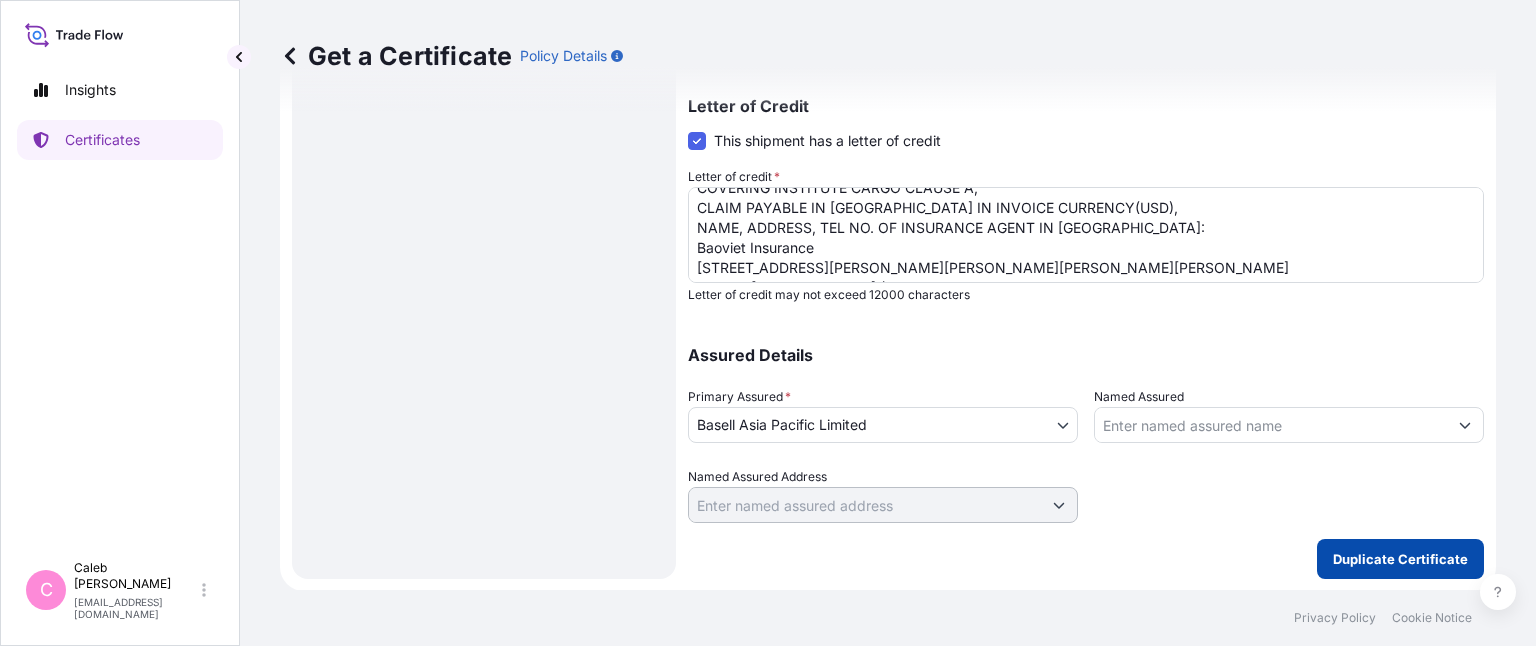 click on "Duplicate Certificate" at bounding box center (1400, 559) 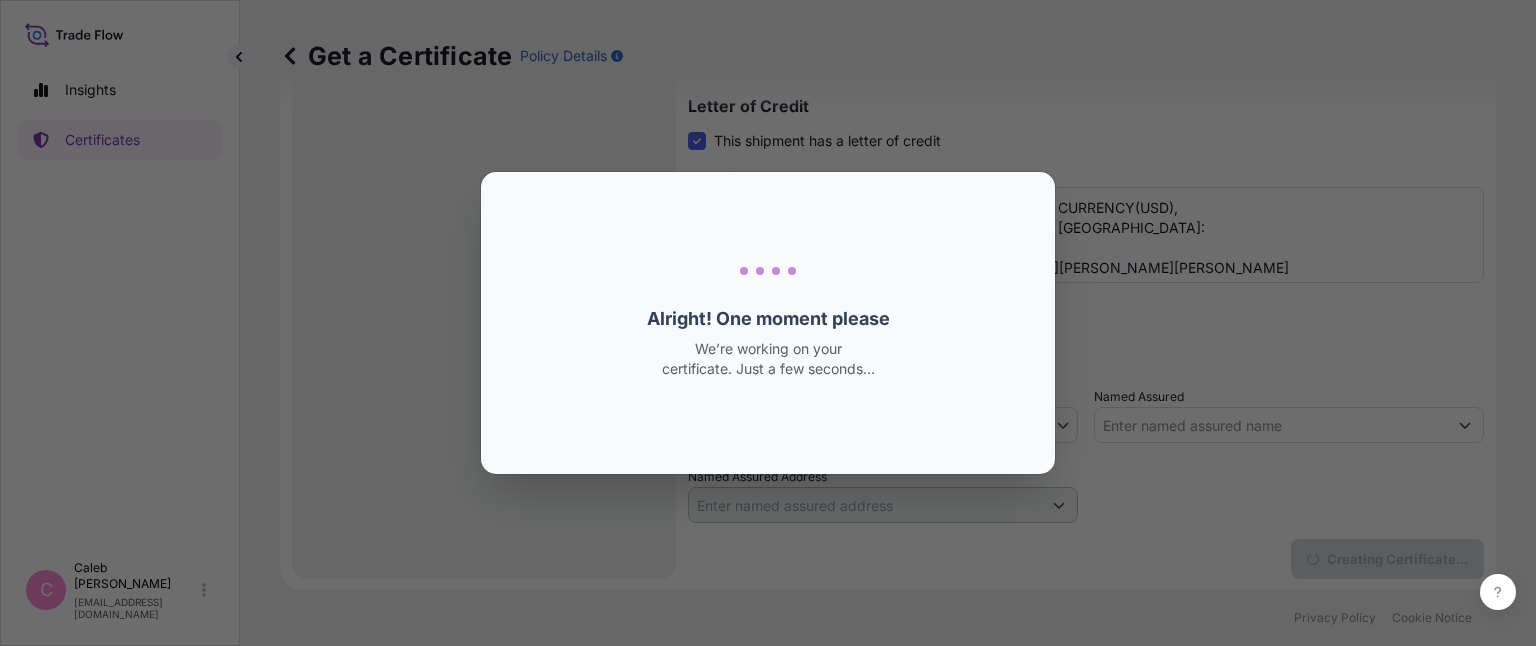 scroll, scrollTop: 0, scrollLeft: 0, axis: both 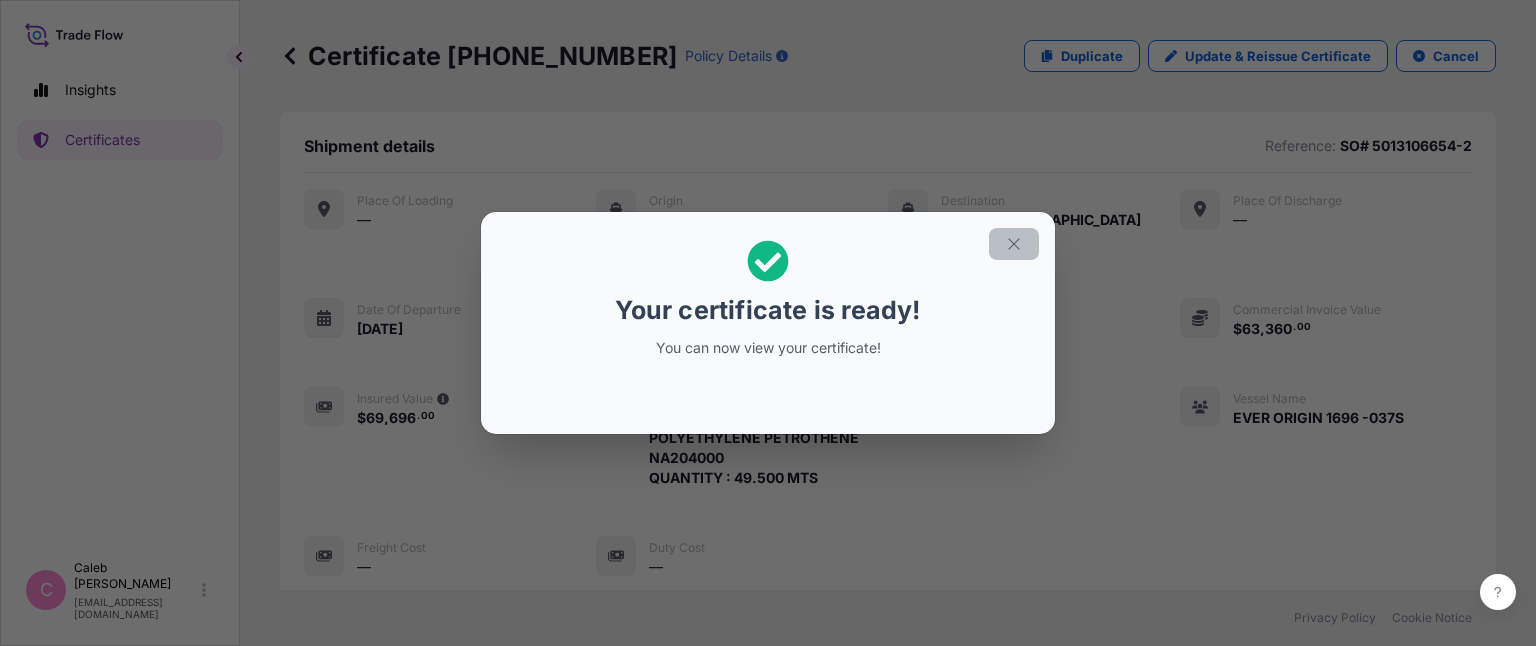 click 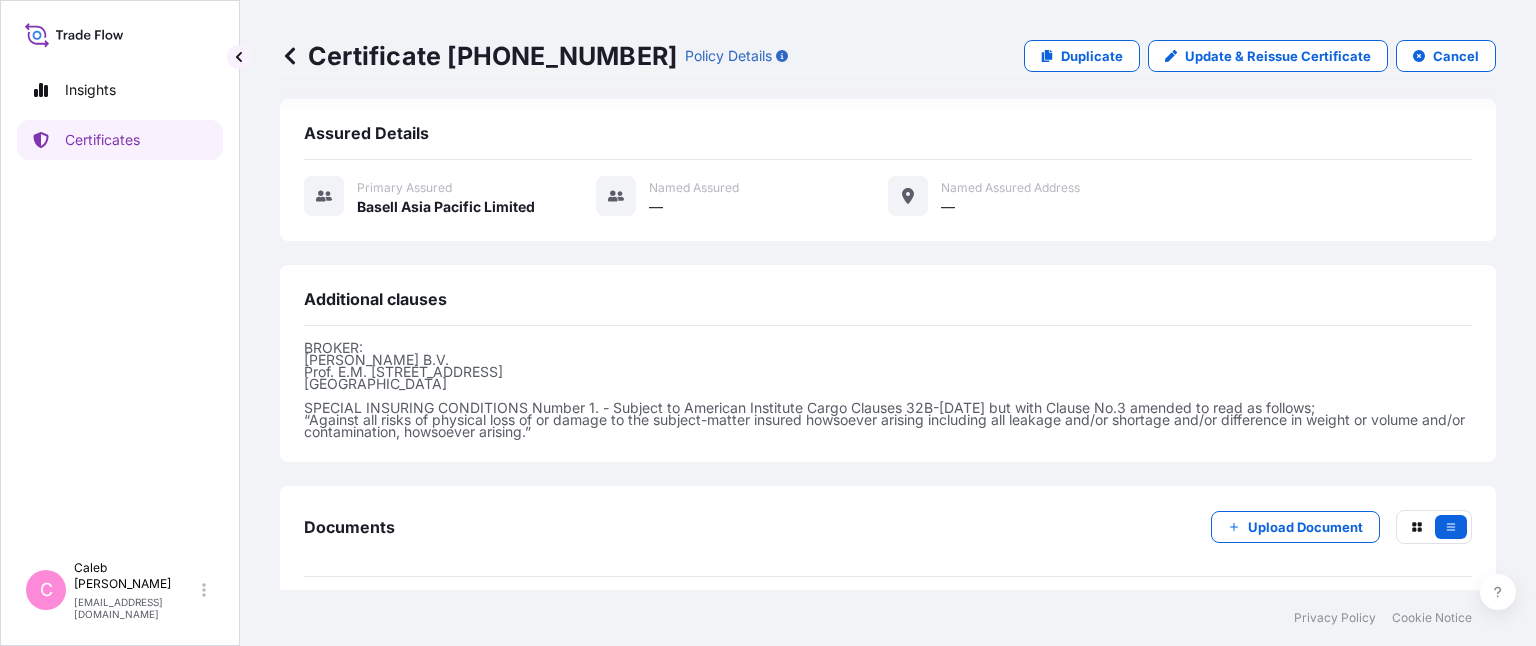 scroll, scrollTop: 875, scrollLeft: 0, axis: vertical 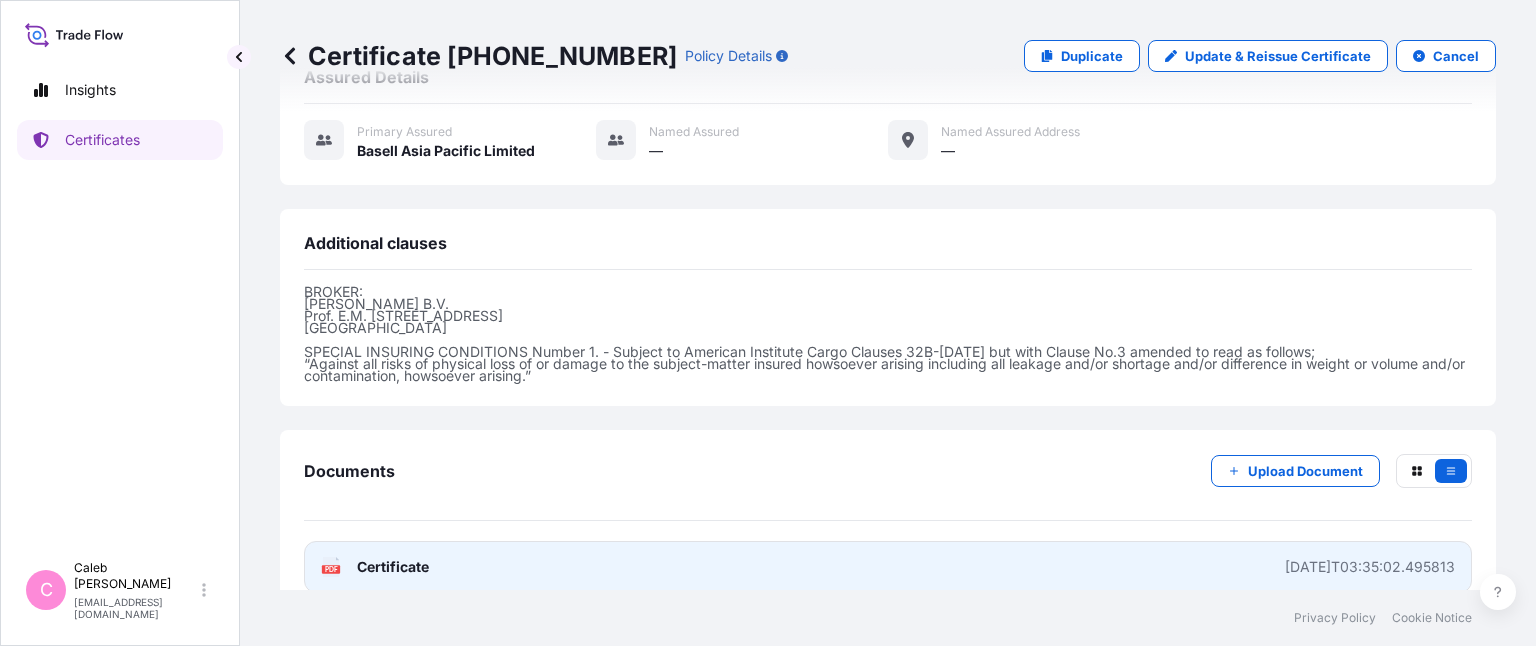 click on "Certificate" at bounding box center [393, 567] 